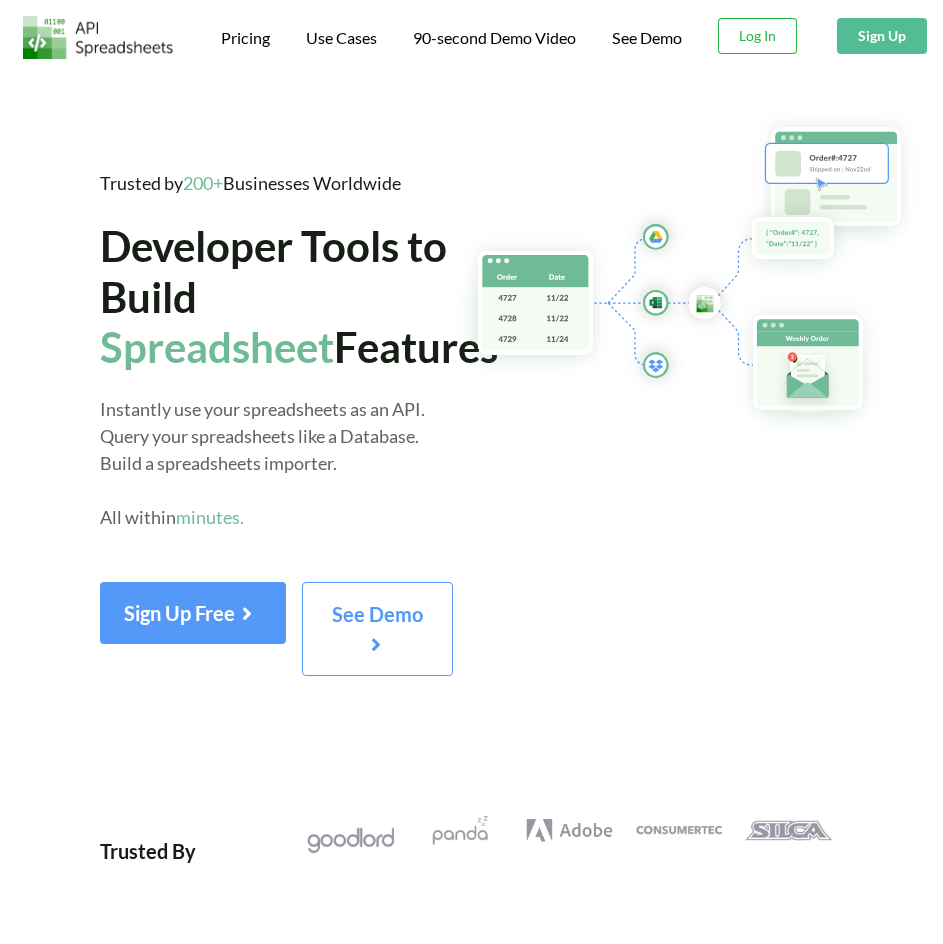 scroll, scrollTop: 0, scrollLeft: 0, axis: both 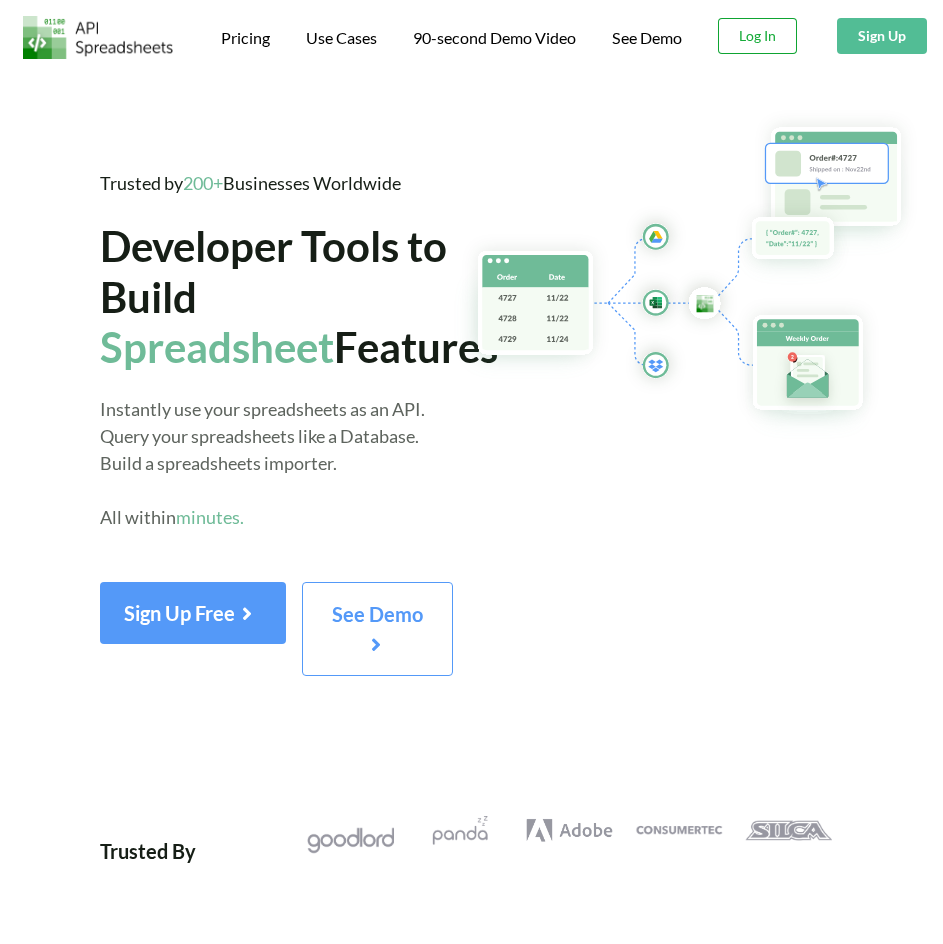 click on "Log In" at bounding box center (757, 36) 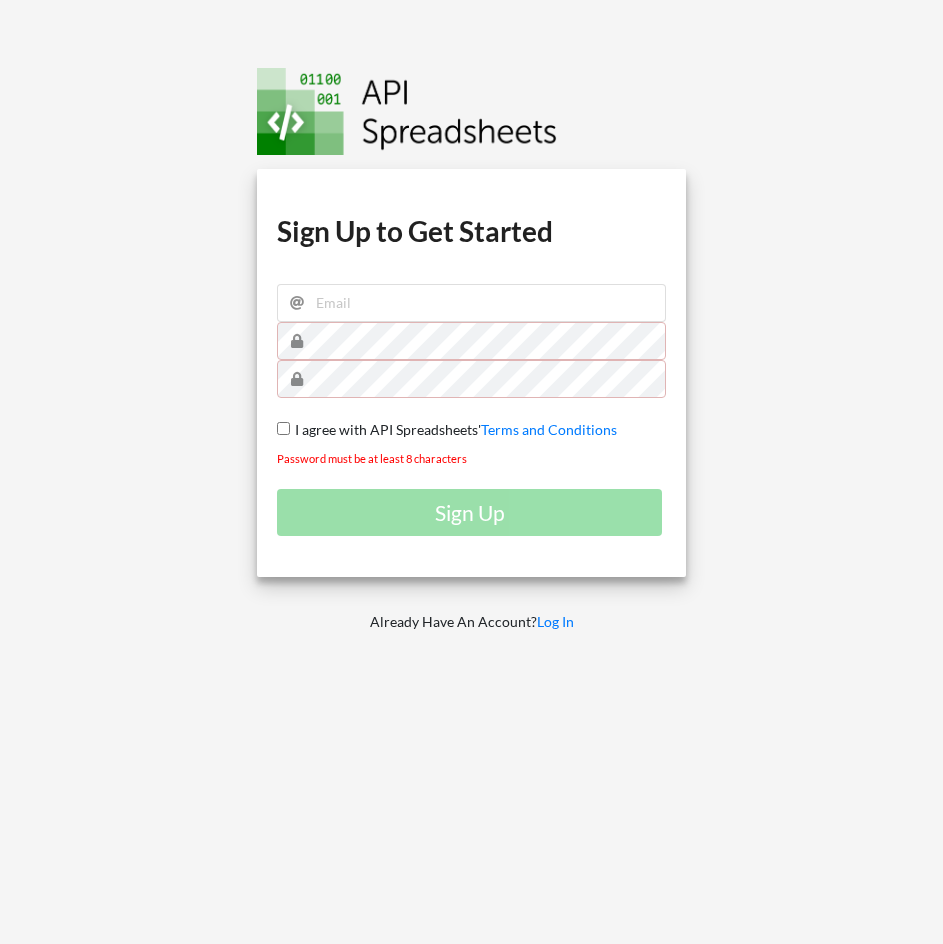 scroll, scrollTop: 0, scrollLeft: 0, axis: both 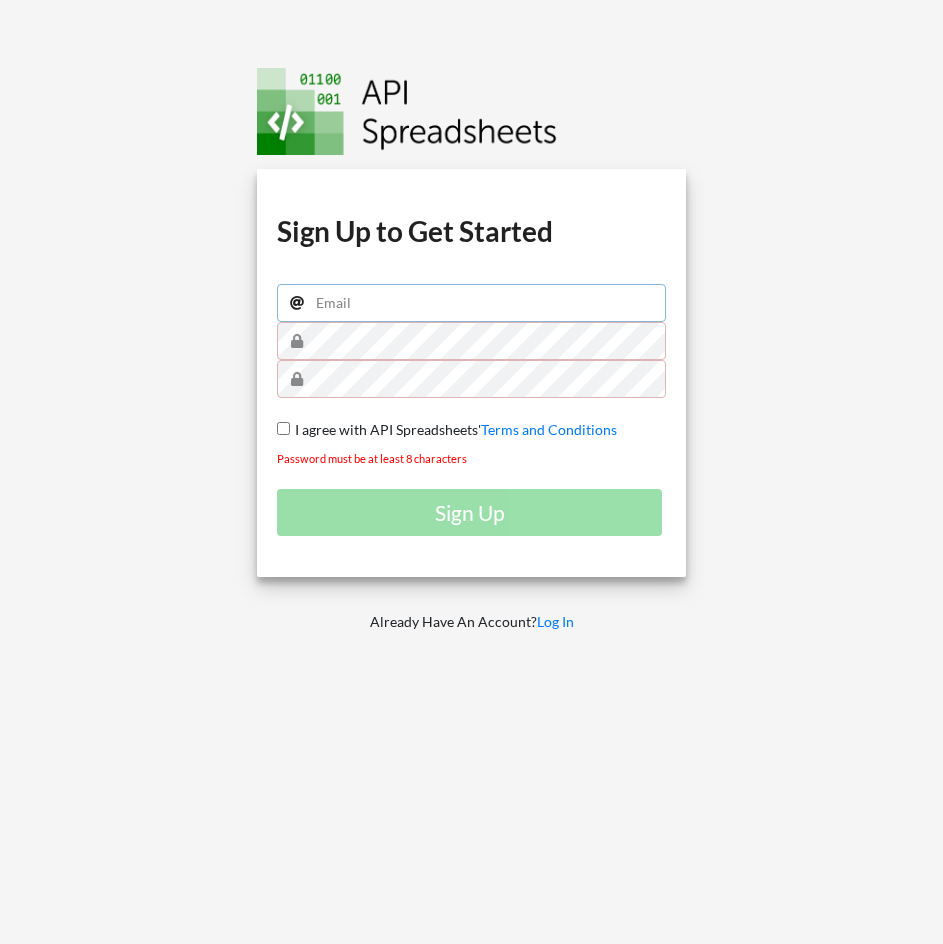click at bounding box center [471, 303] 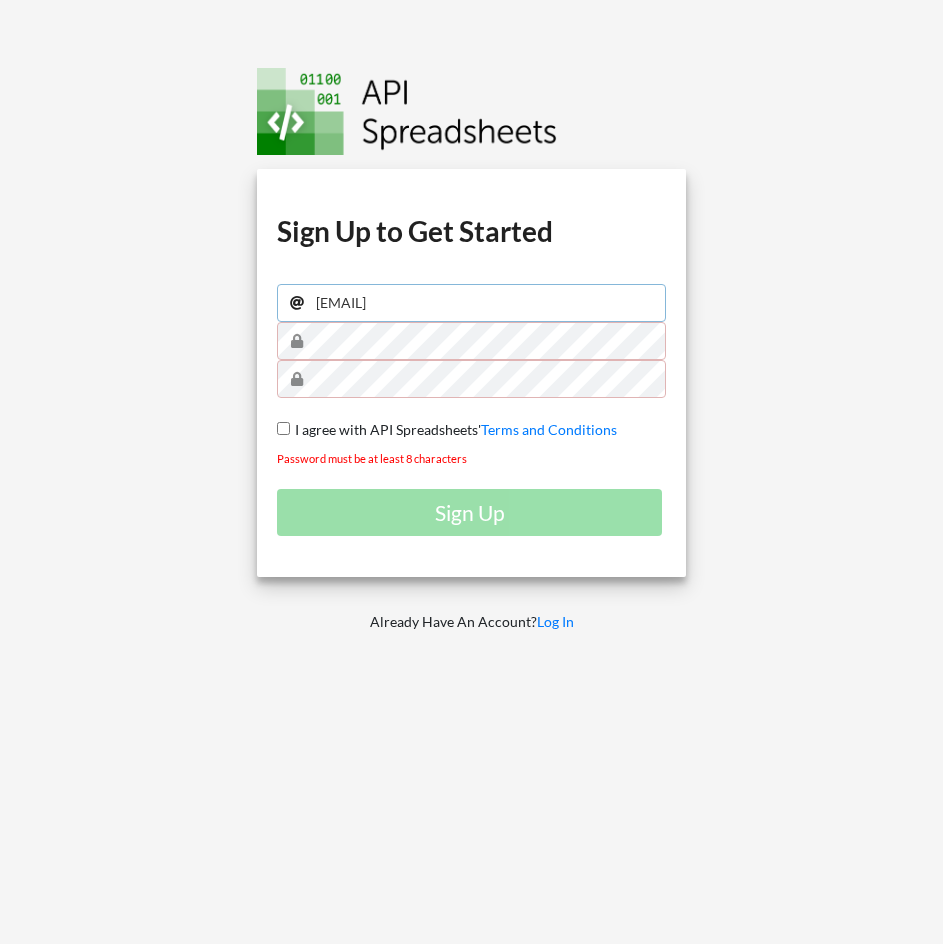 type on "[EMAIL]" 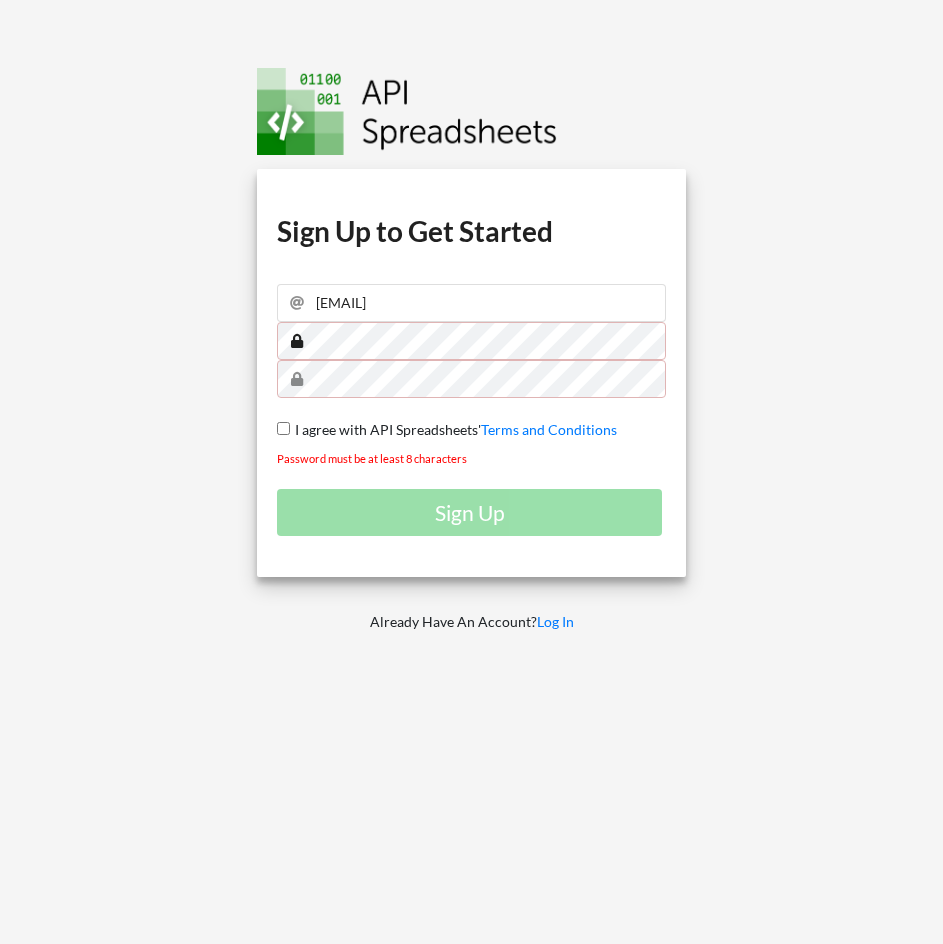 click on "Download hidden Download hidden Download hidden Download hidden Sign Up to Get Started [EMAIL] I agree with API Spreadsheets'  Terms and Conditions Password must be at least 8 characters  Sign Up" at bounding box center (471, 373) 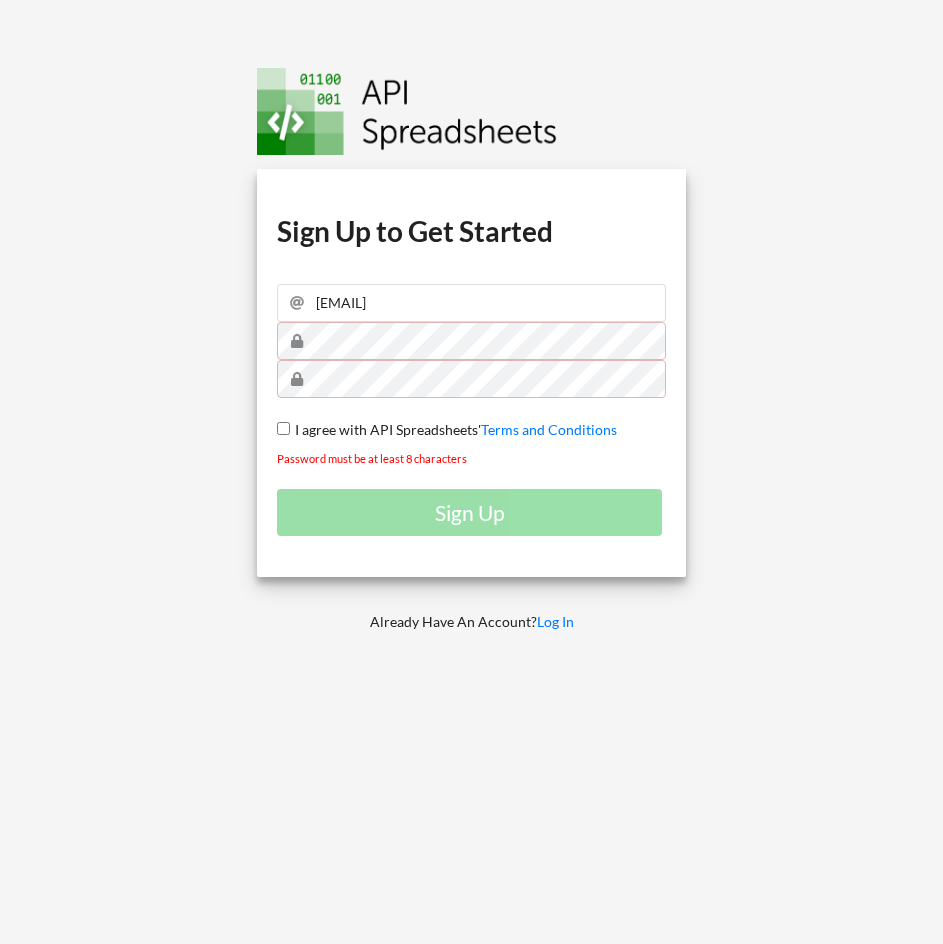 click on "Download hidden Download hidden Download hidden Download hidden Sign Up to Get Started [EMAIL] I agree with API Spreadsheets'  Terms and Conditions Password must be at least 8 characters  Sign Up Already Have An Account?  Log In" at bounding box center (471, 472) 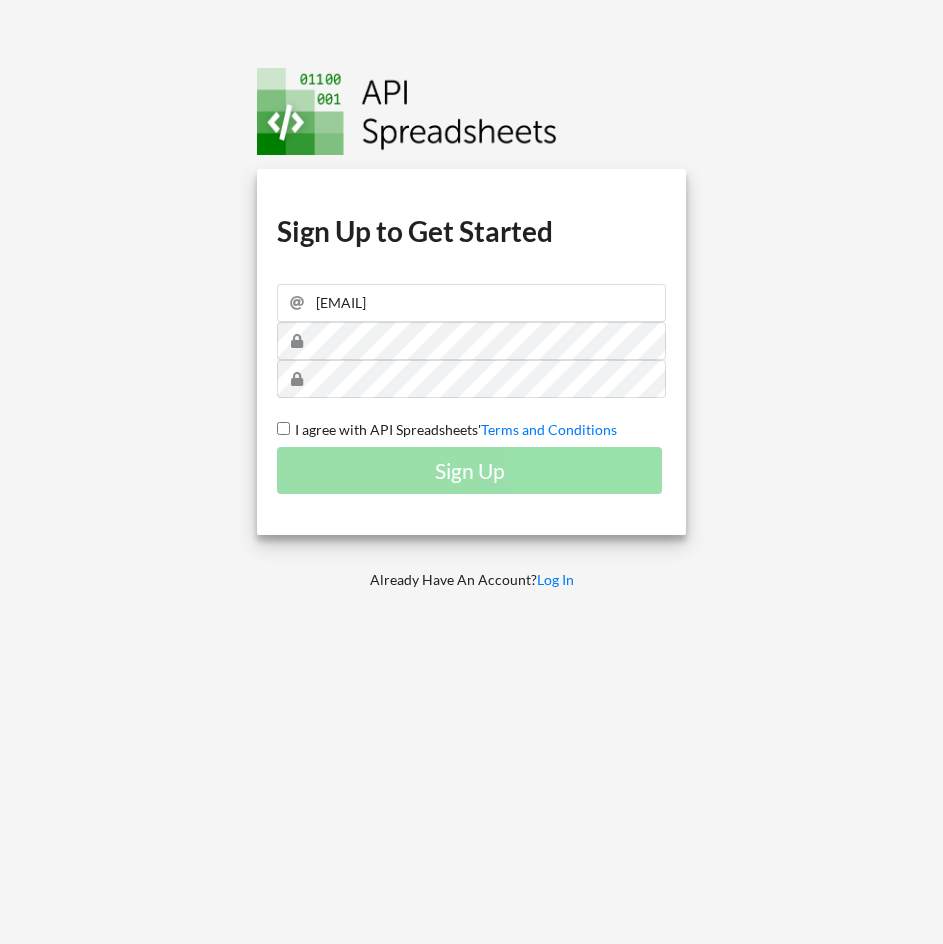 click on "I agree with API Spreadsheets'" at bounding box center [385, 429] 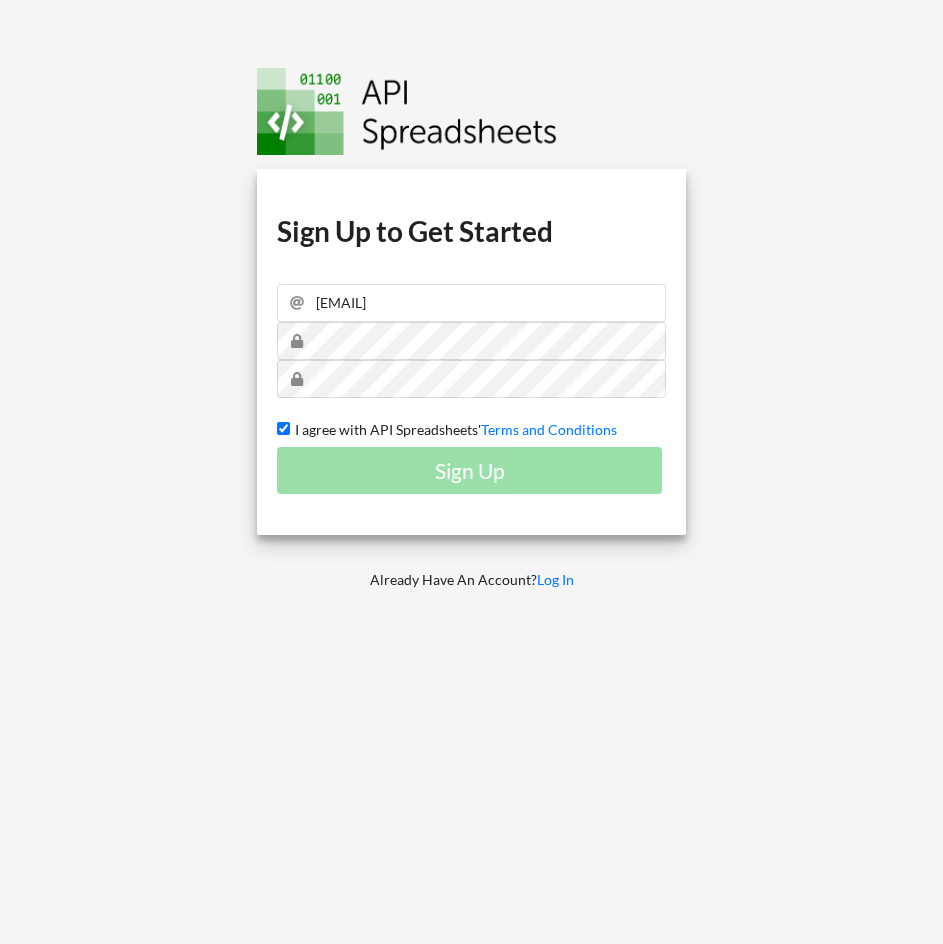 checkbox on "true" 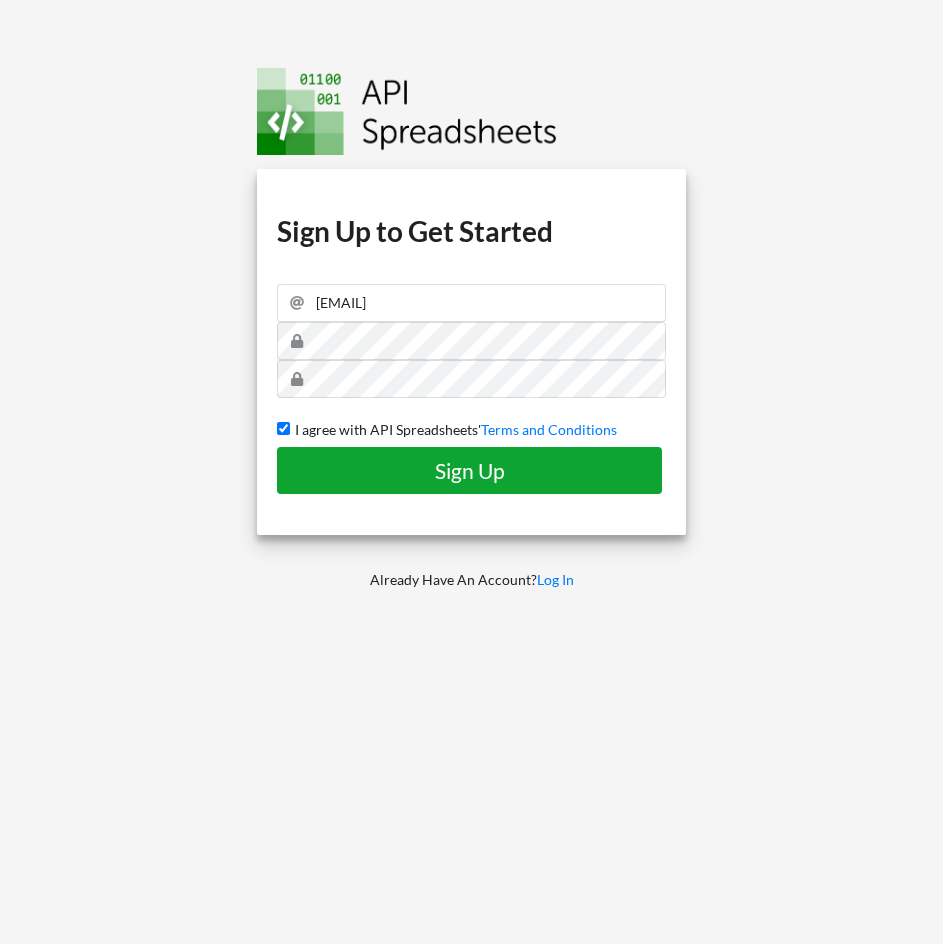 click on "Sign Up" at bounding box center (469, 470) 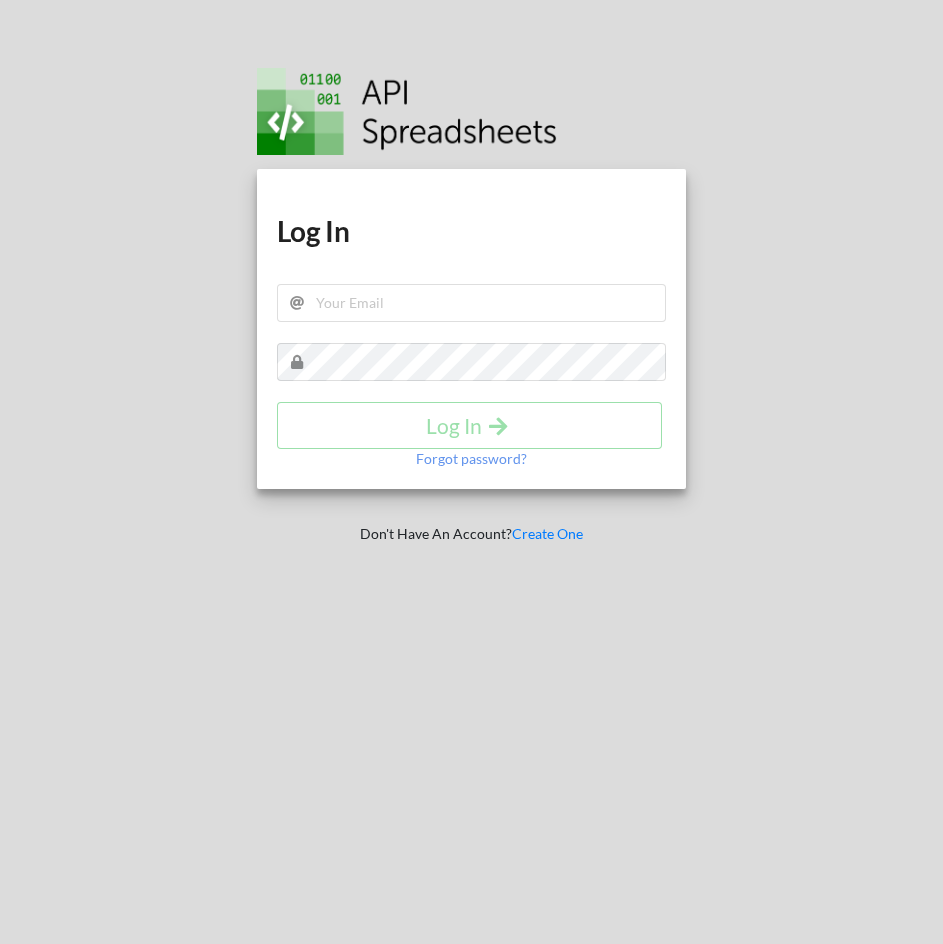scroll, scrollTop: 0, scrollLeft: 0, axis: both 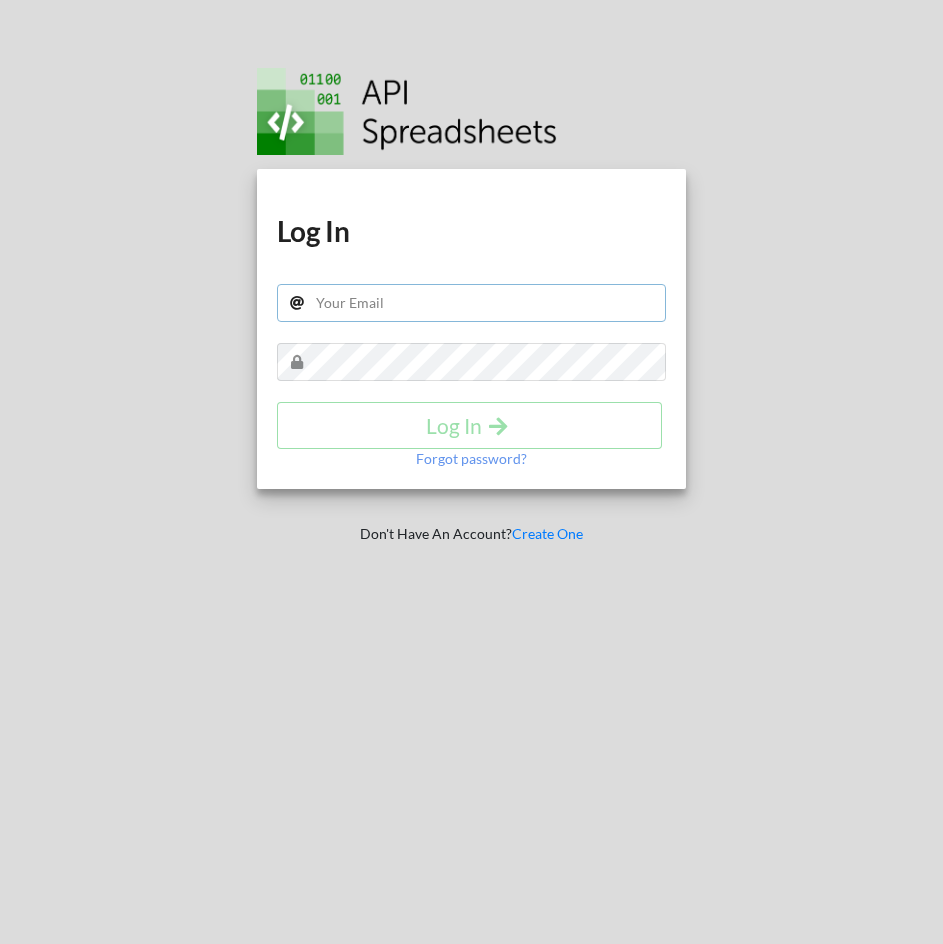 click at bounding box center (471, 303) 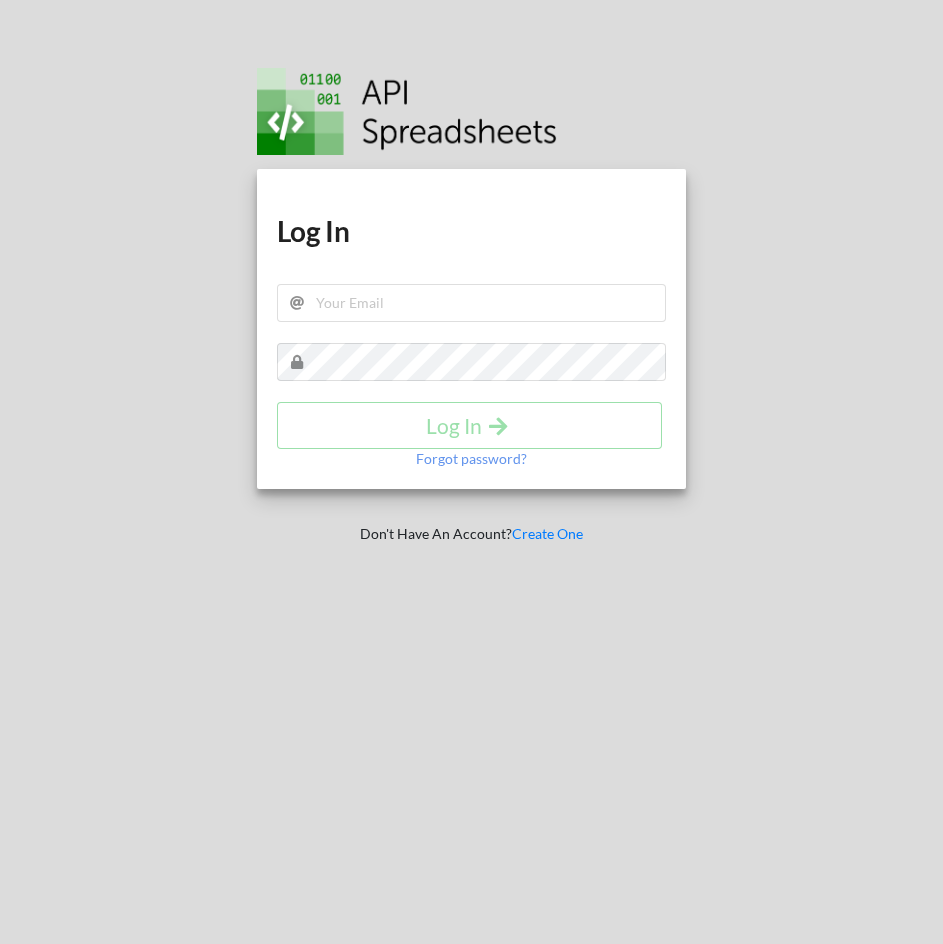 click on "Download hidden Download hidden Log In Log In   Forgot password?" at bounding box center (471, 329) 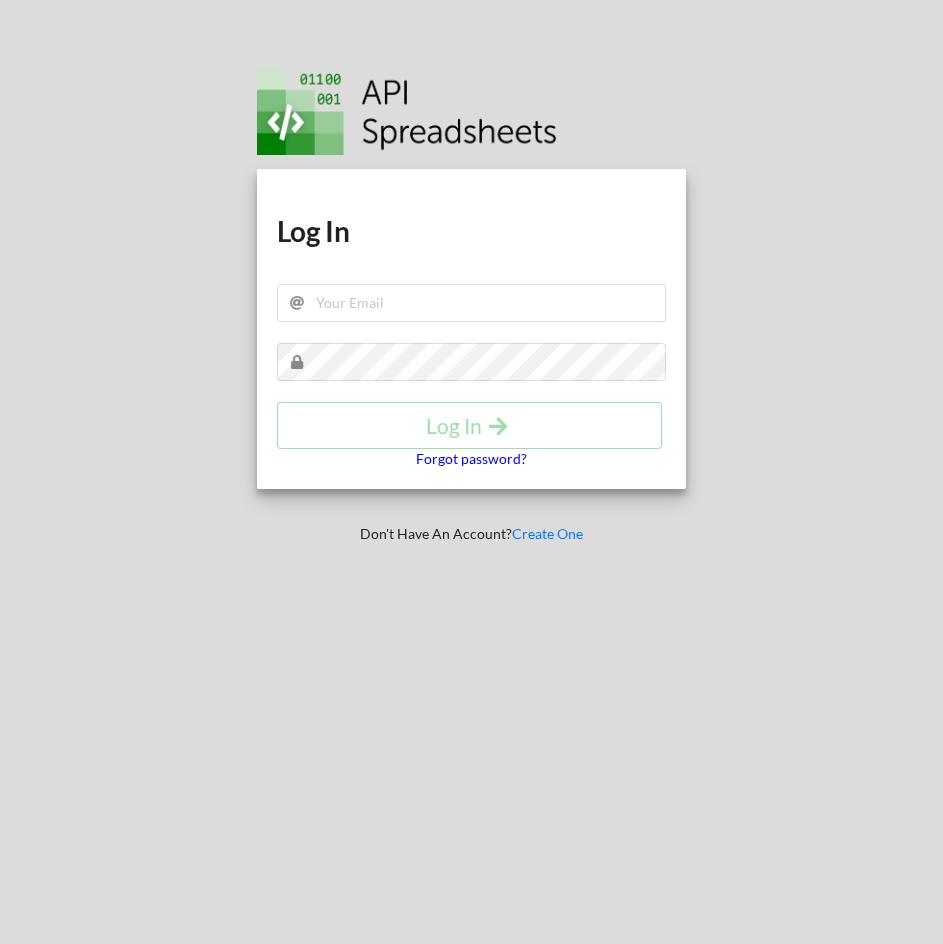 click on "Forgot password?" at bounding box center (471, 459) 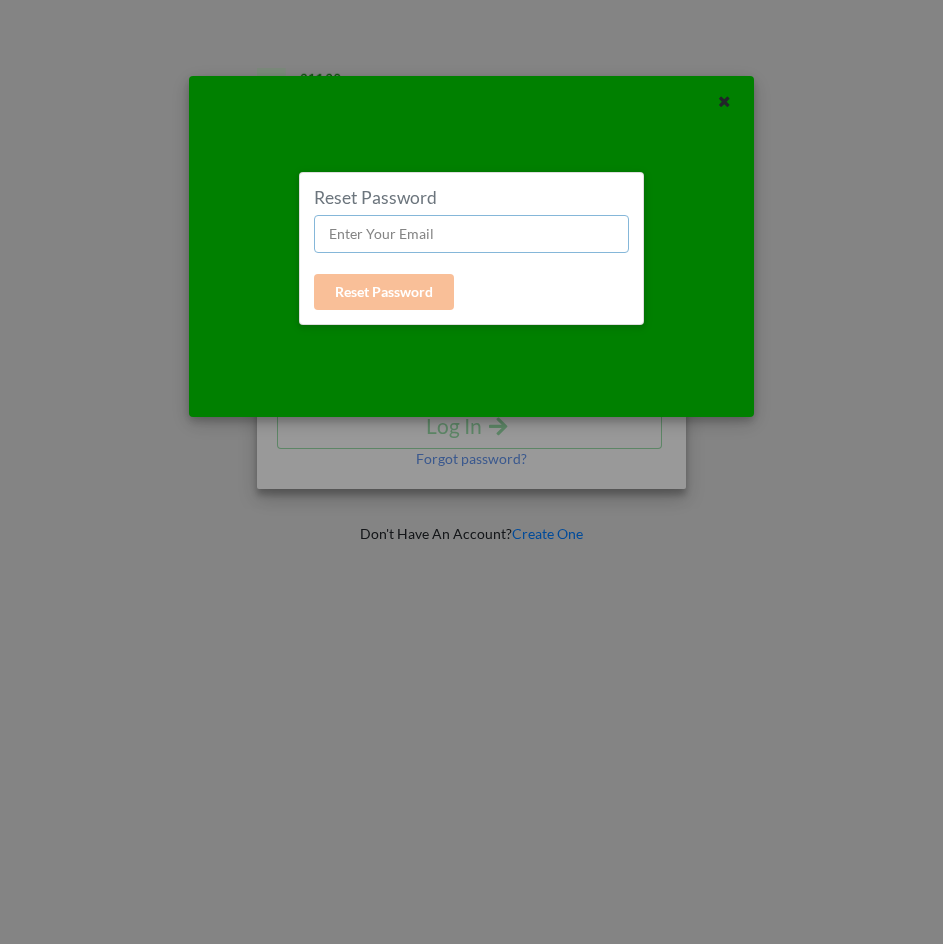 click at bounding box center [472, 234] 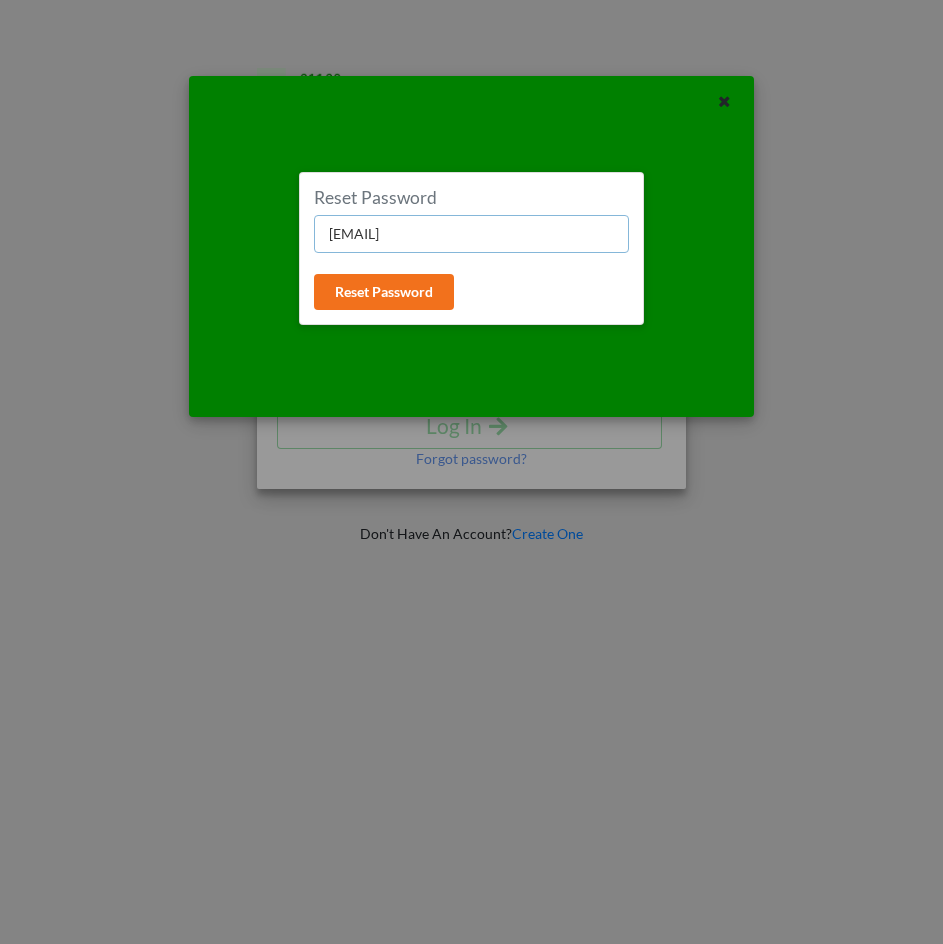 type on "[EMAIL]" 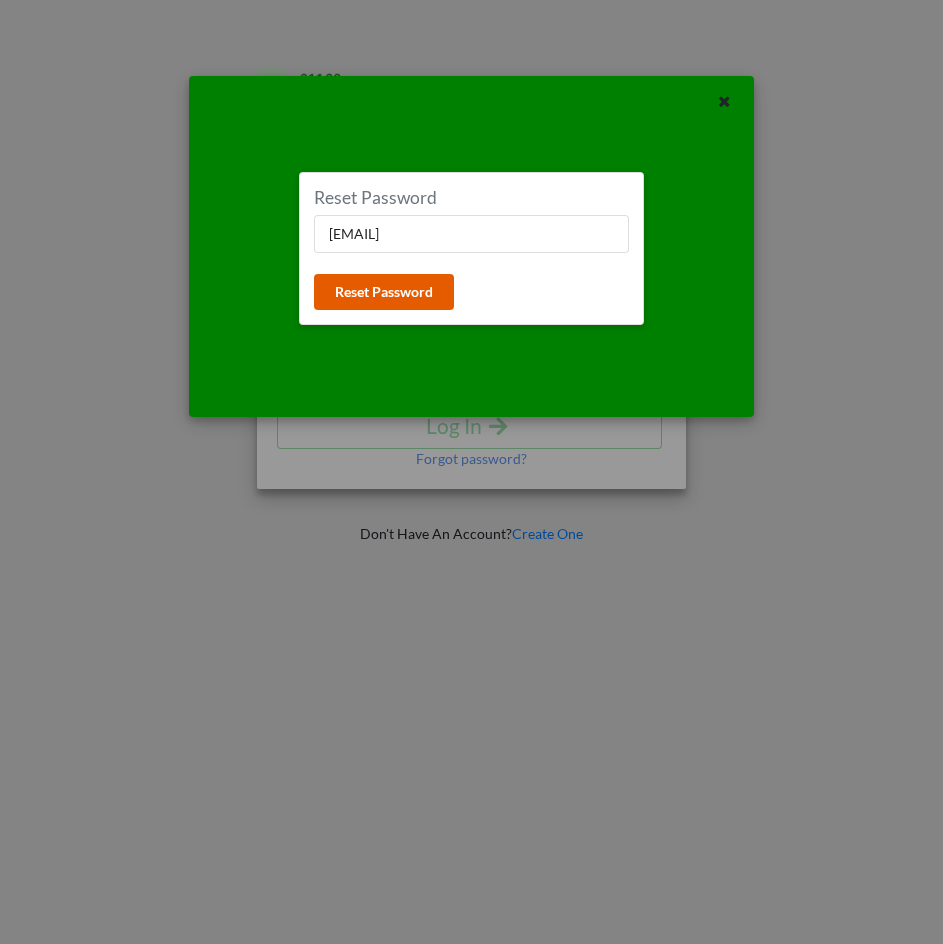 click on "Reset Password" at bounding box center (384, 292) 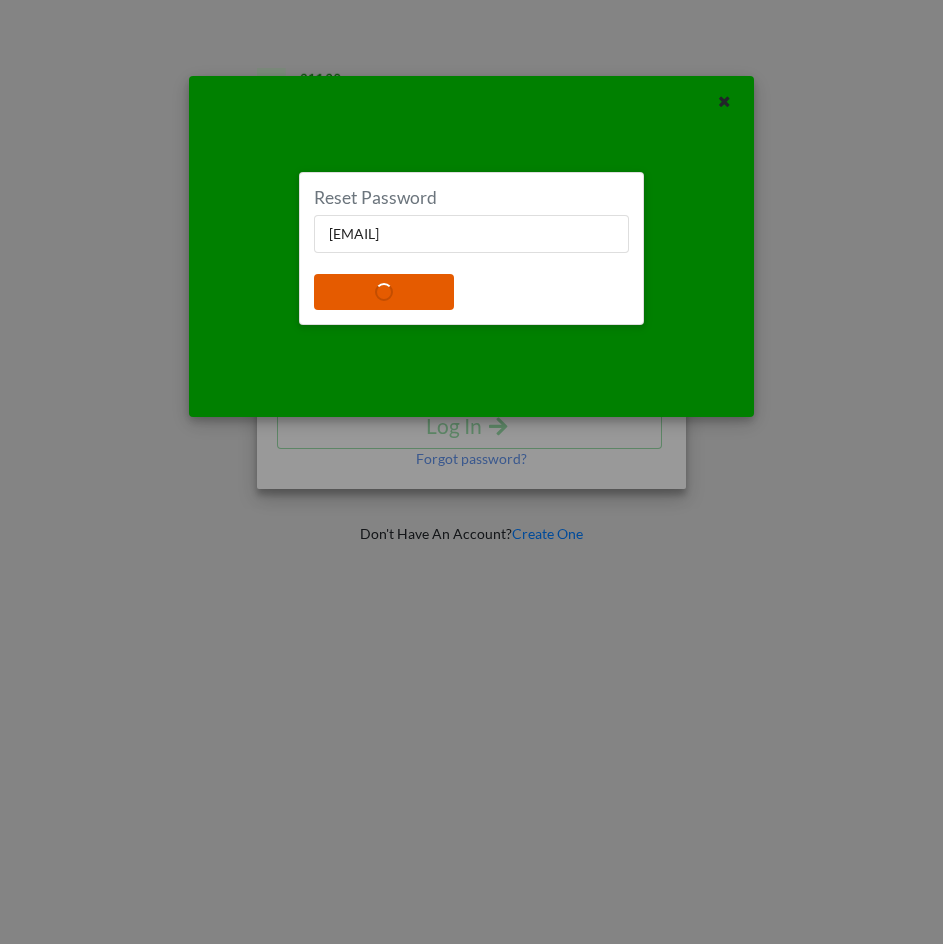 type 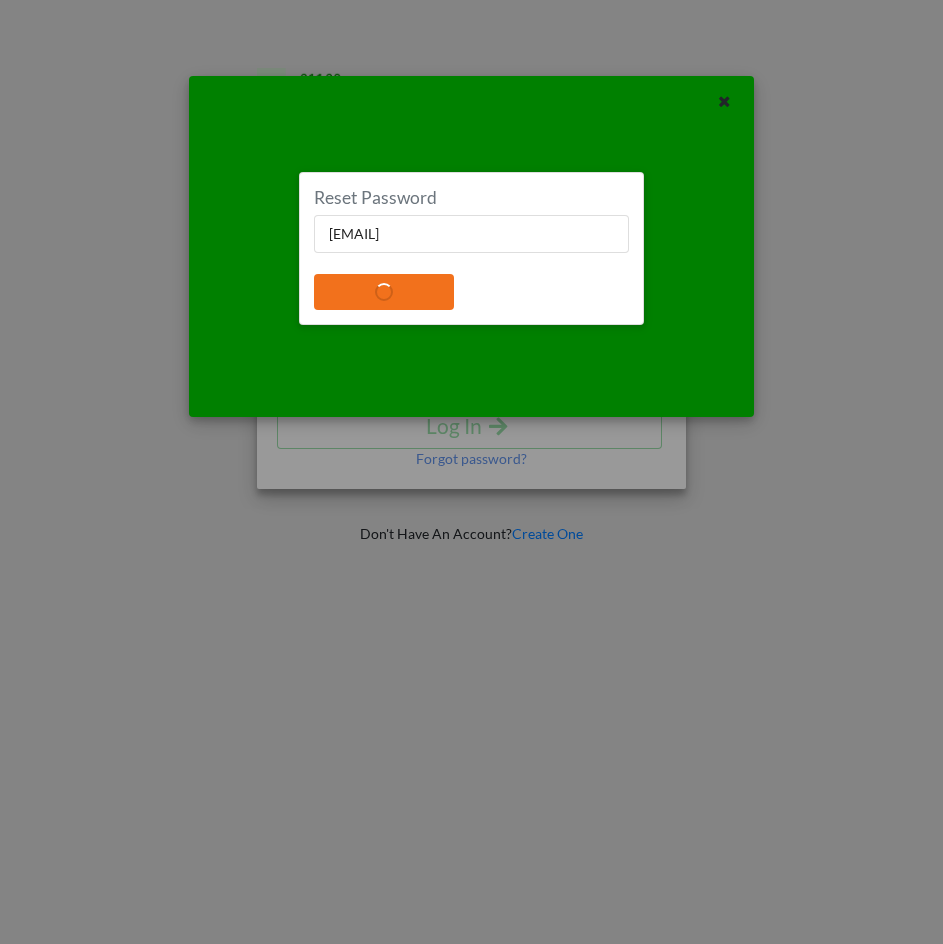 type 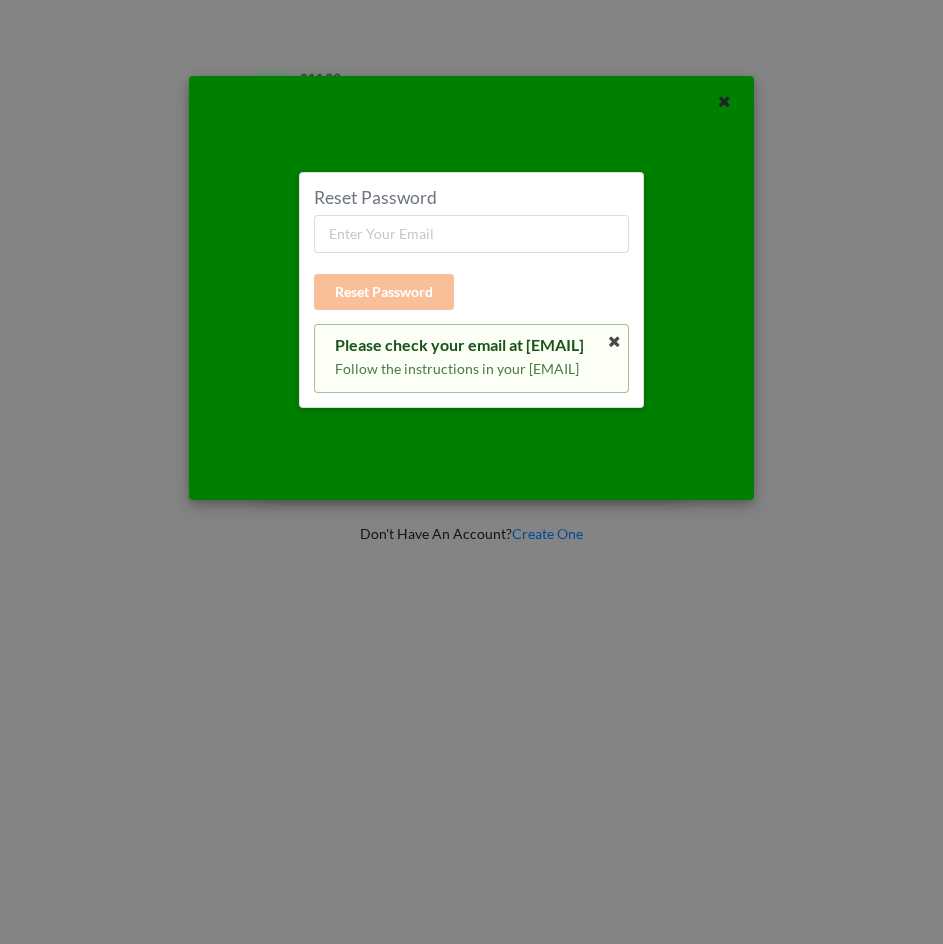 click on "Follow the instructions in your email" at bounding box center [472, 369] 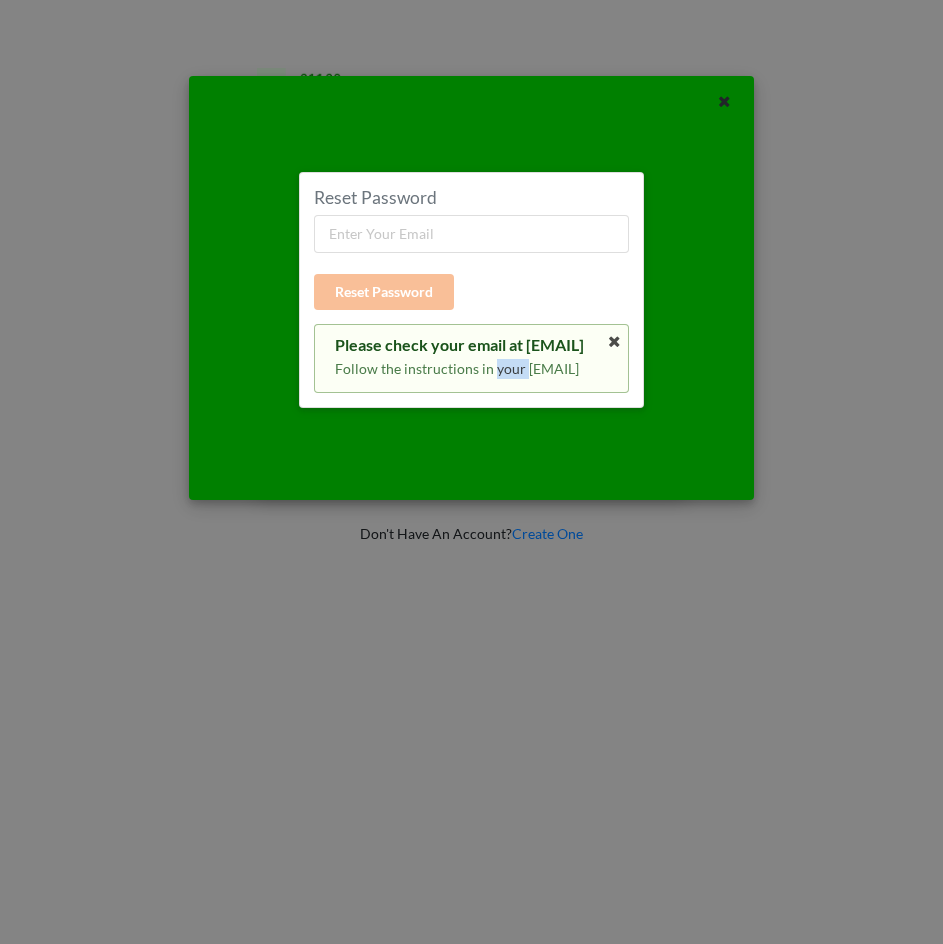 click on "Follow the instructions in your email" at bounding box center (472, 369) 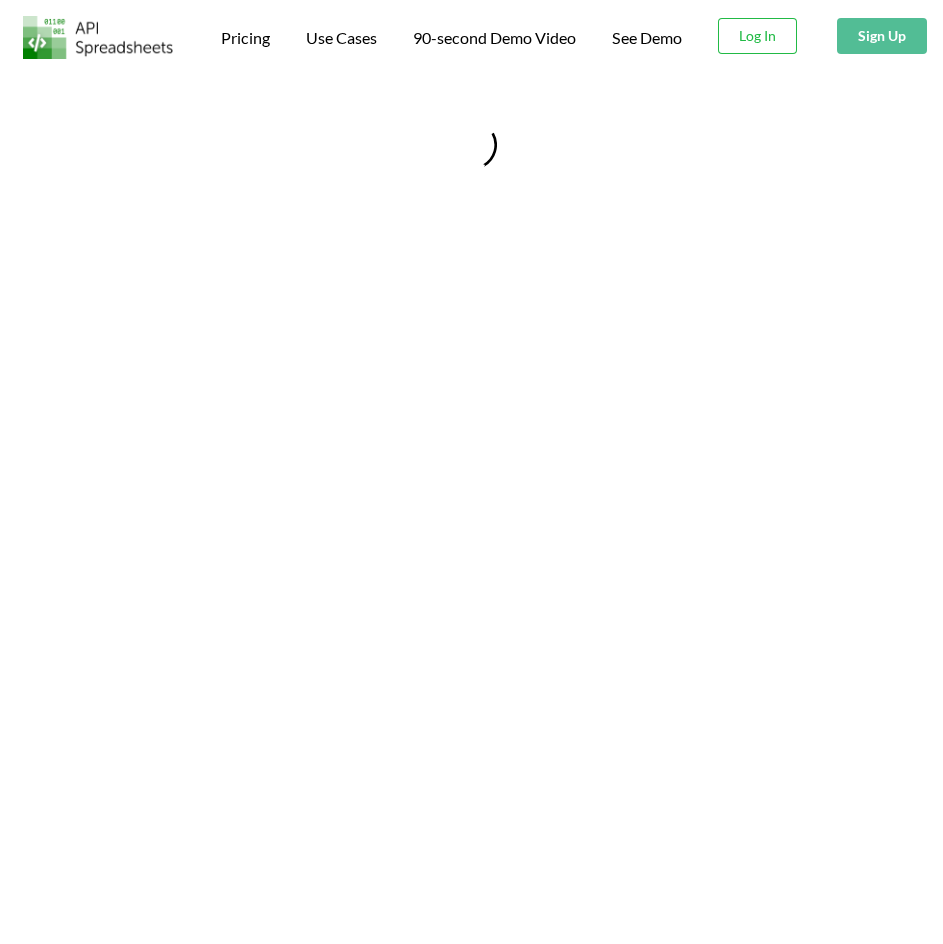 scroll, scrollTop: 0, scrollLeft: 0, axis: both 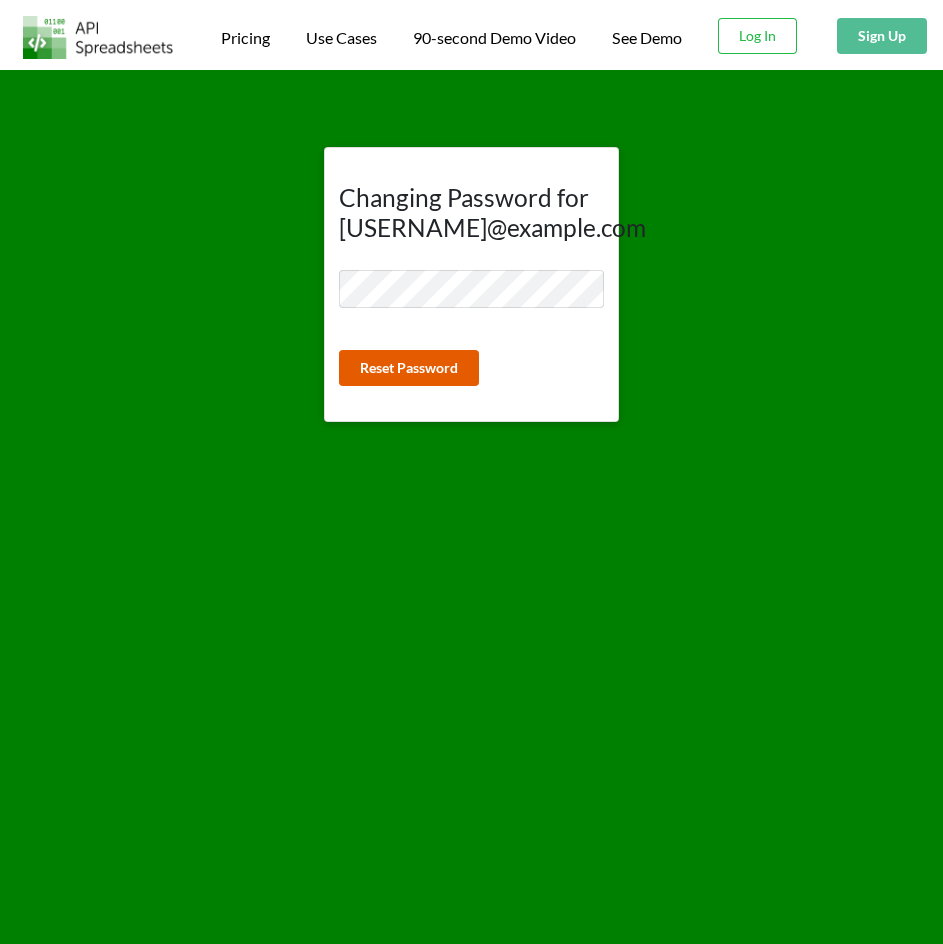 click on "Reset Password" at bounding box center (409, 368) 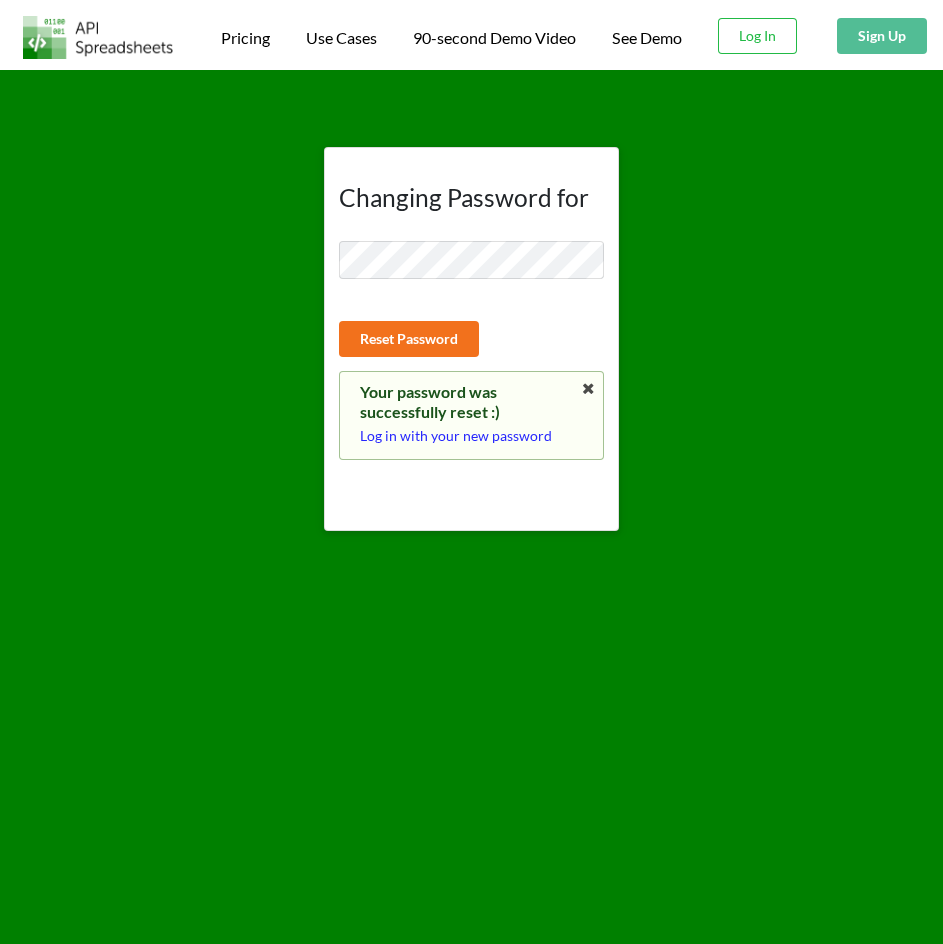 click on "Log in with your new password" at bounding box center (471, 436) 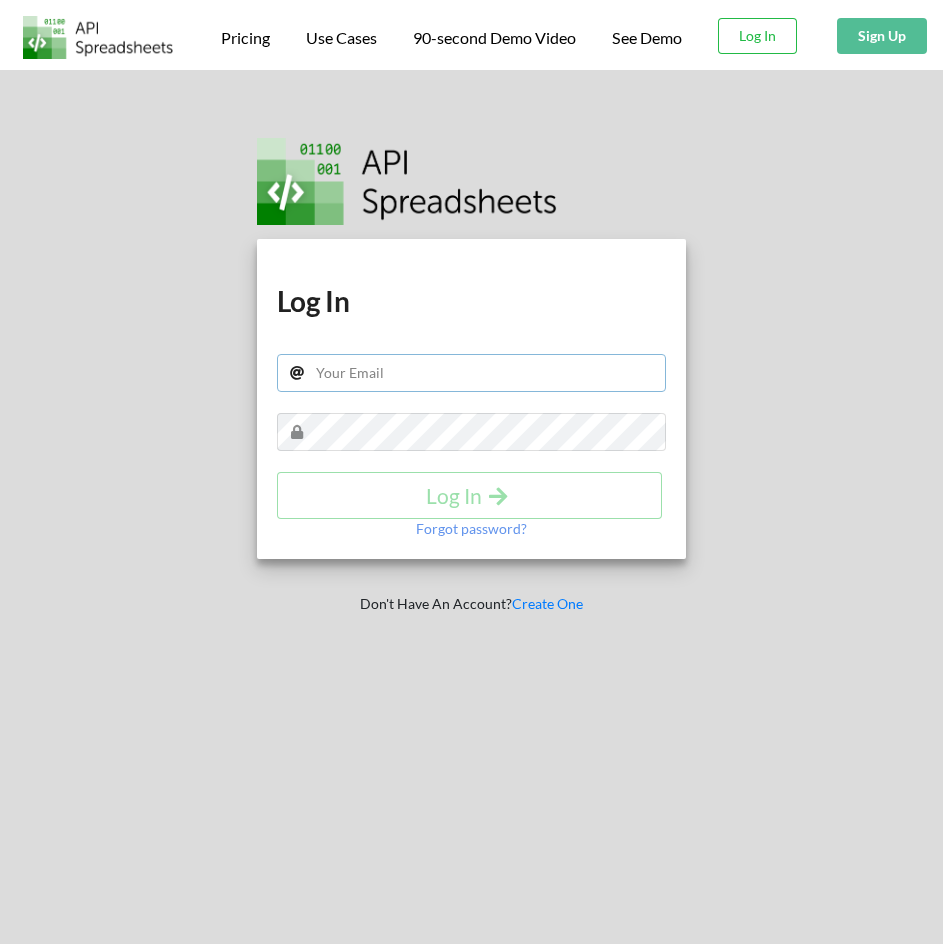 drag, startPoint x: 315, startPoint y: 360, endPoint x: 322, endPoint y: 372, distance: 13.892444 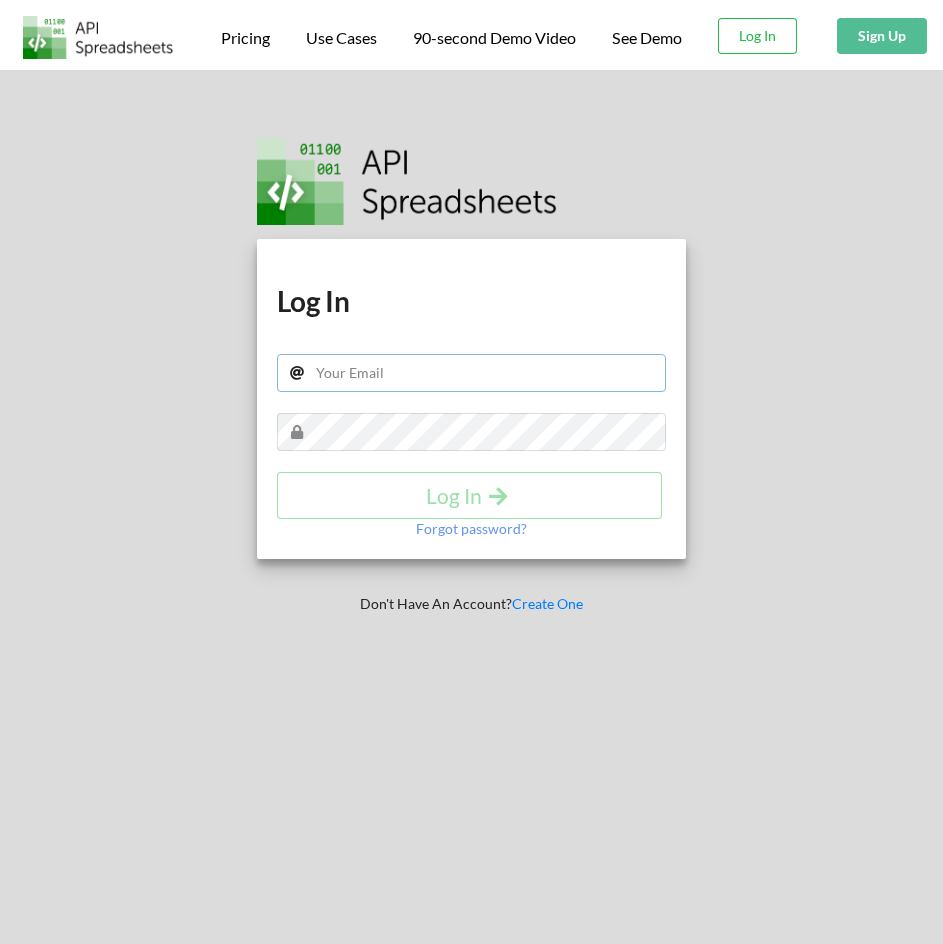 click at bounding box center (471, 373) 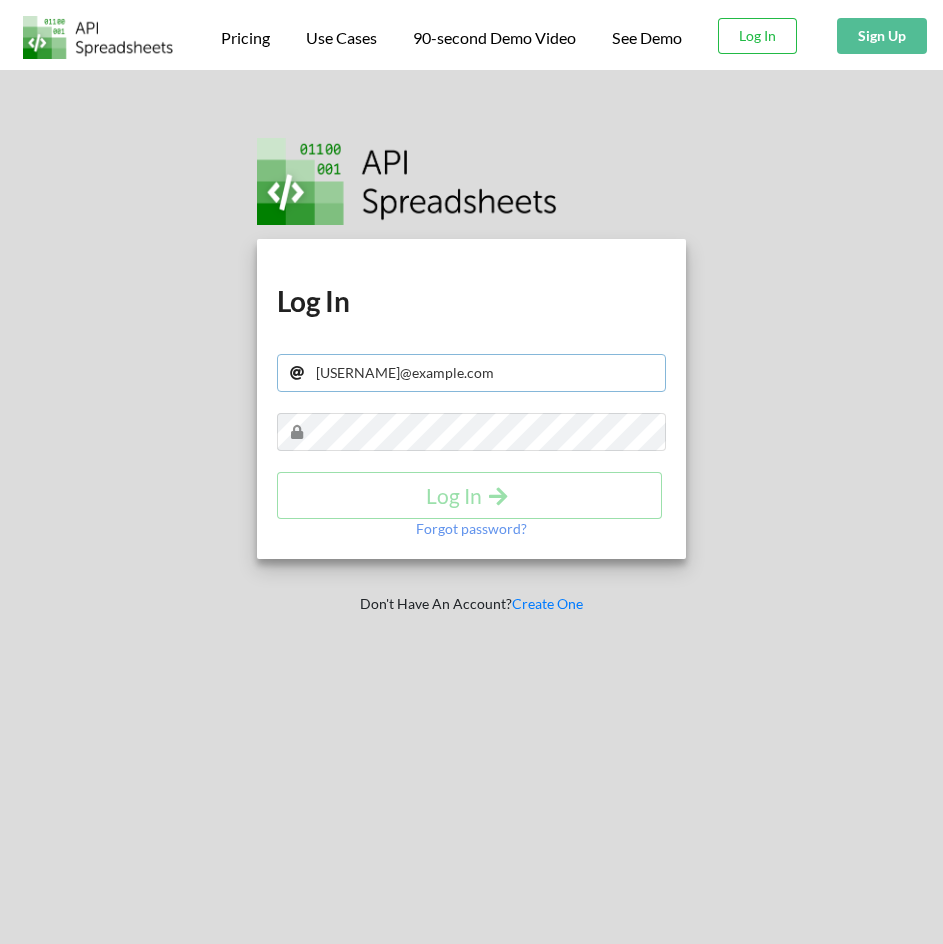 type on "[EMAIL]" 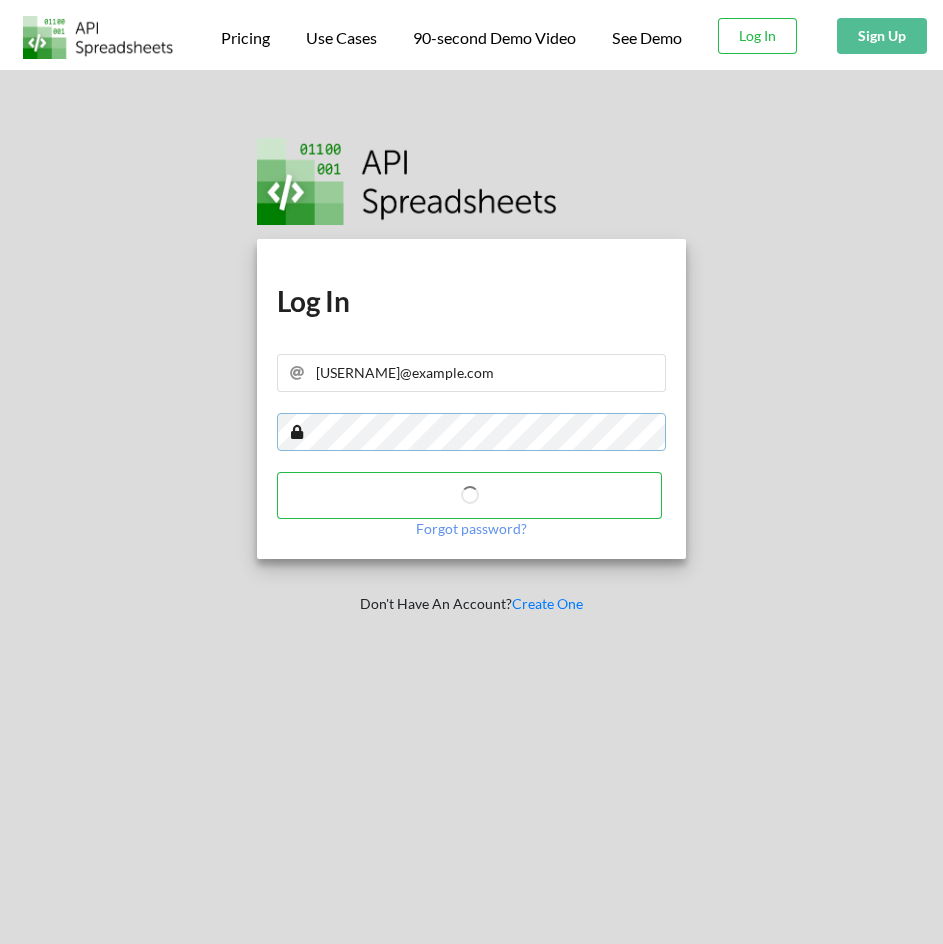 type 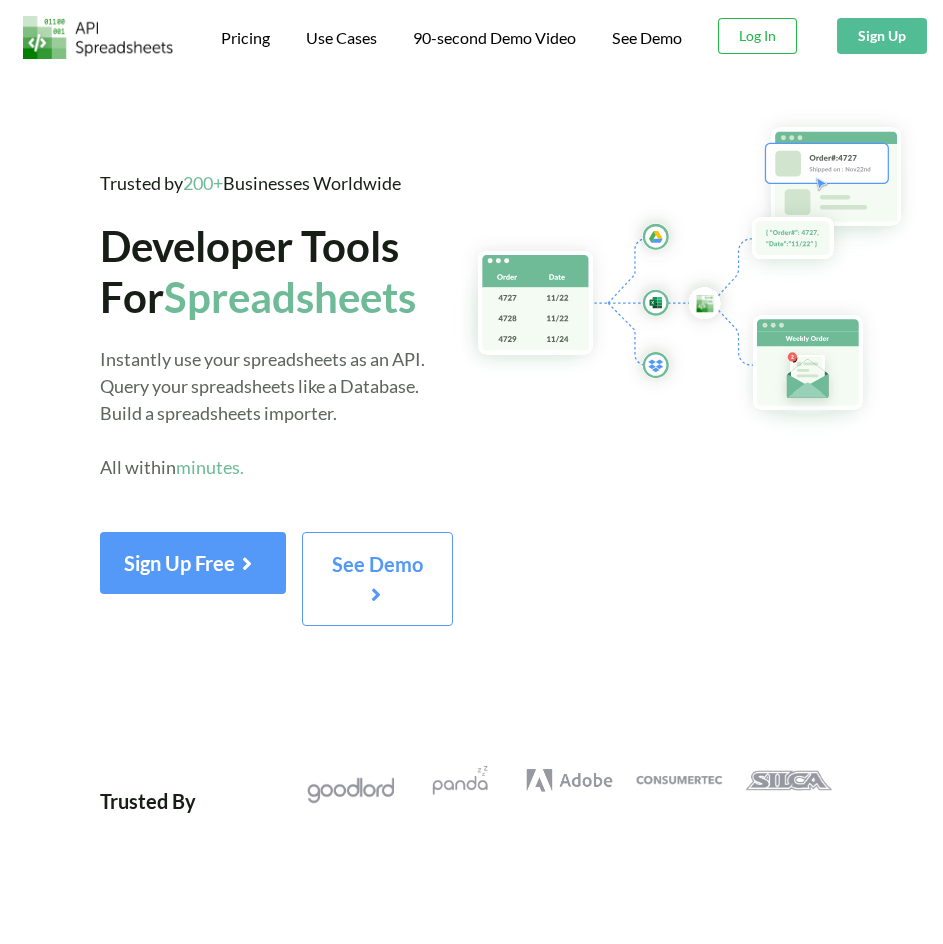 scroll, scrollTop: 0, scrollLeft: 0, axis: both 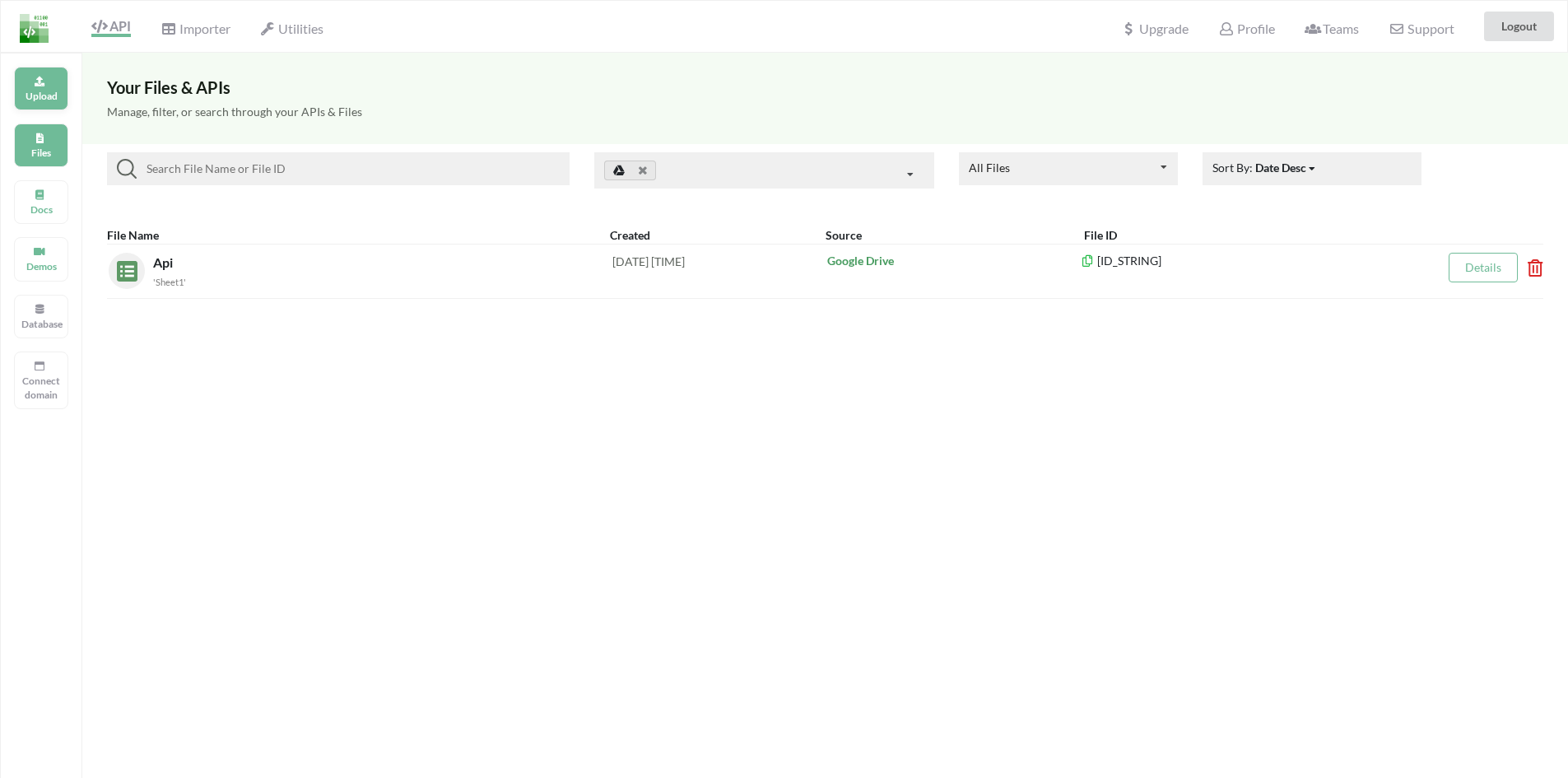 click on "Upload" at bounding box center (41, 96) 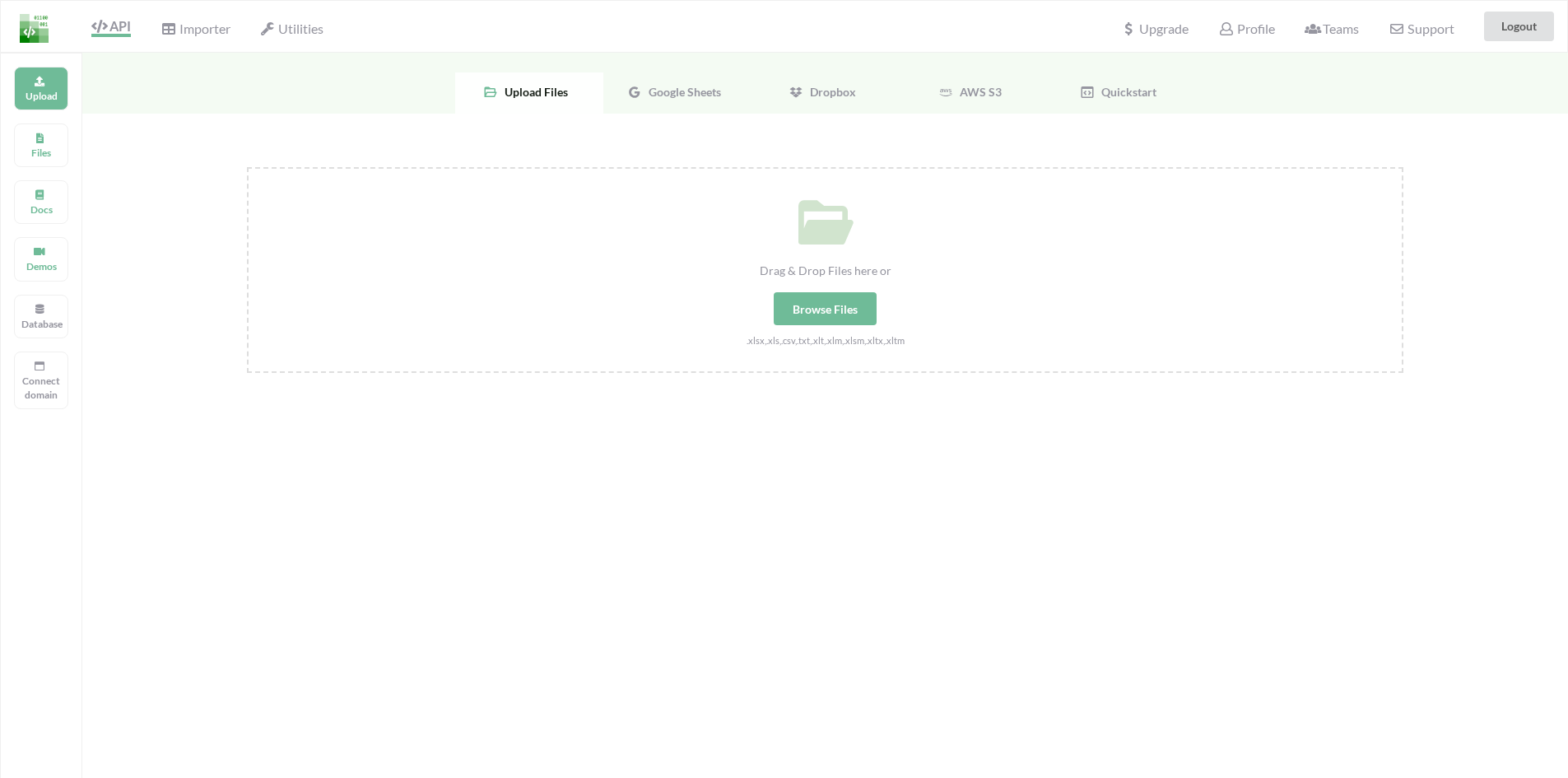 click on "Google Sheets" at bounding box center (677, 93) 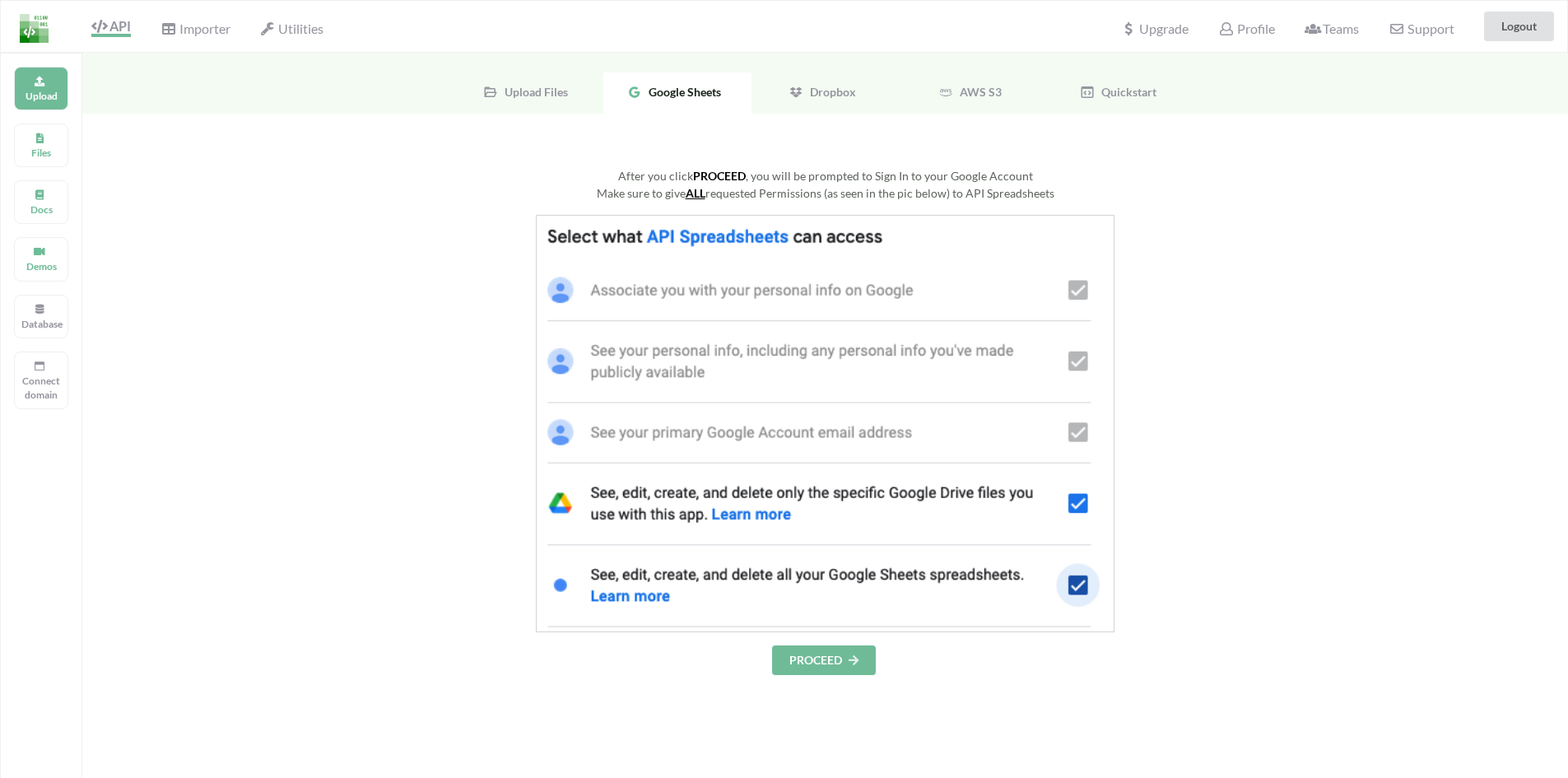 click on "PROCEED" at bounding box center [824, 660] 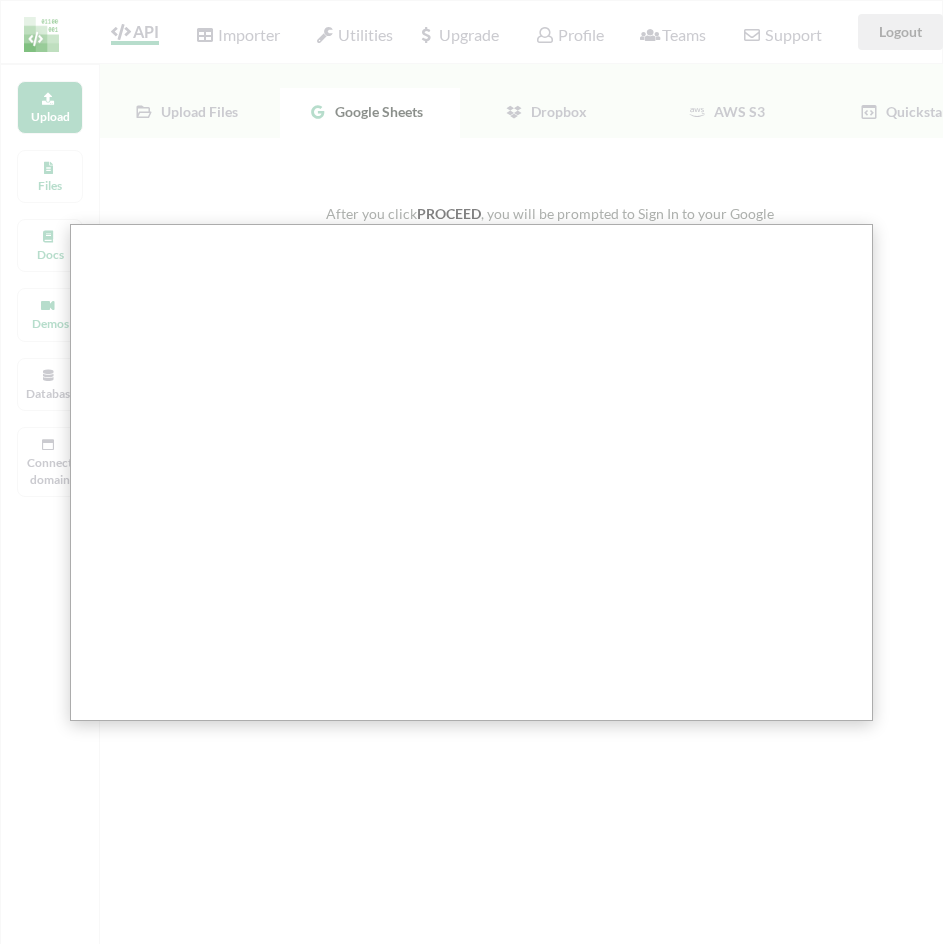 click at bounding box center (500, 545) 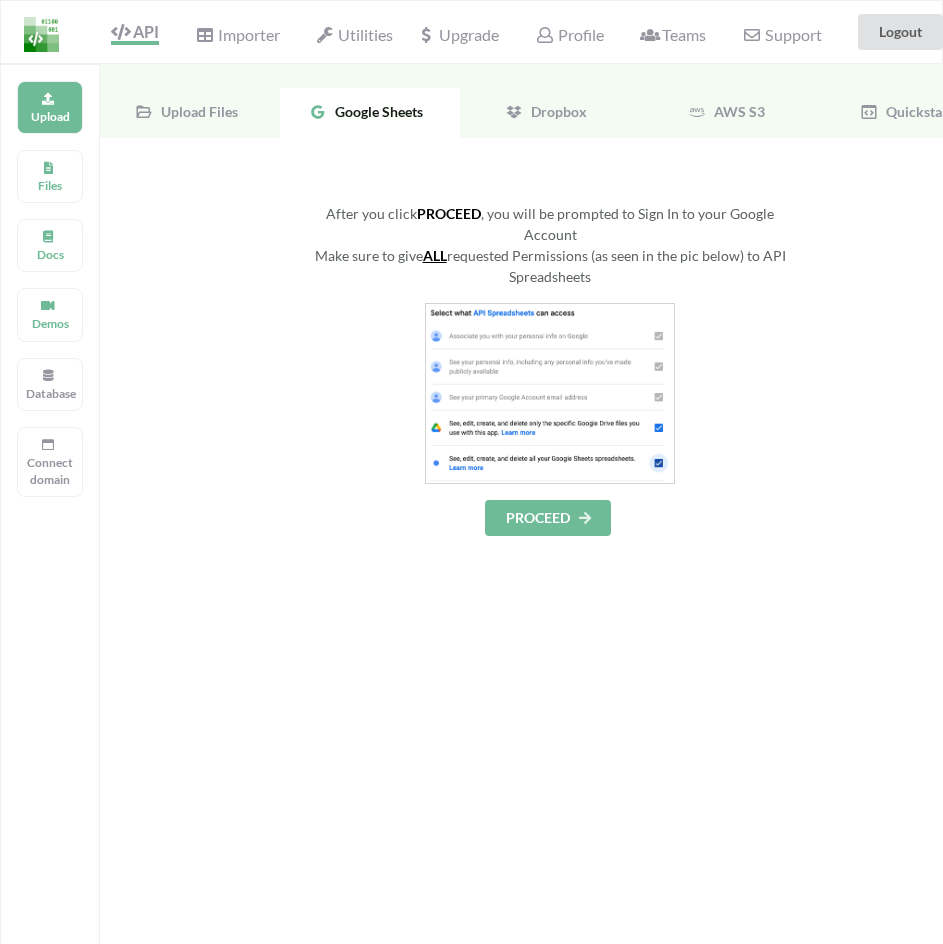 click on "PROCEED" at bounding box center (548, 518) 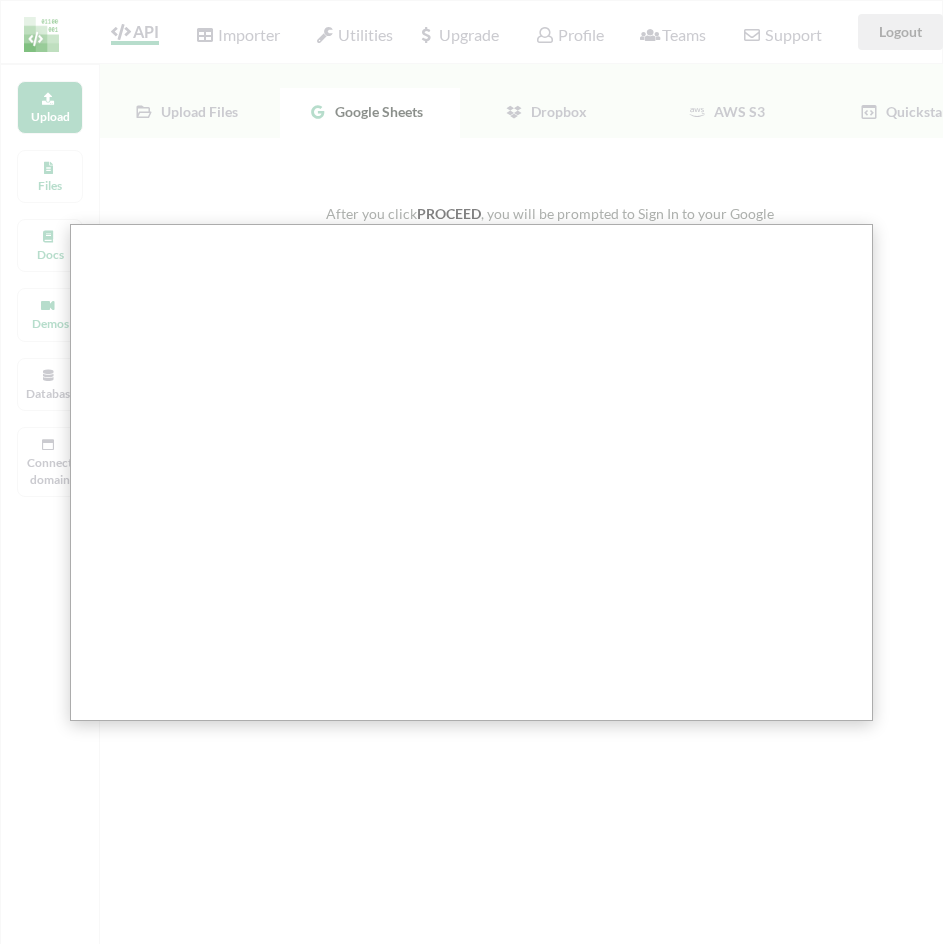 drag, startPoint x: 634, startPoint y: 136, endPoint x: 635, endPoint y: 93, distance: 43.011627 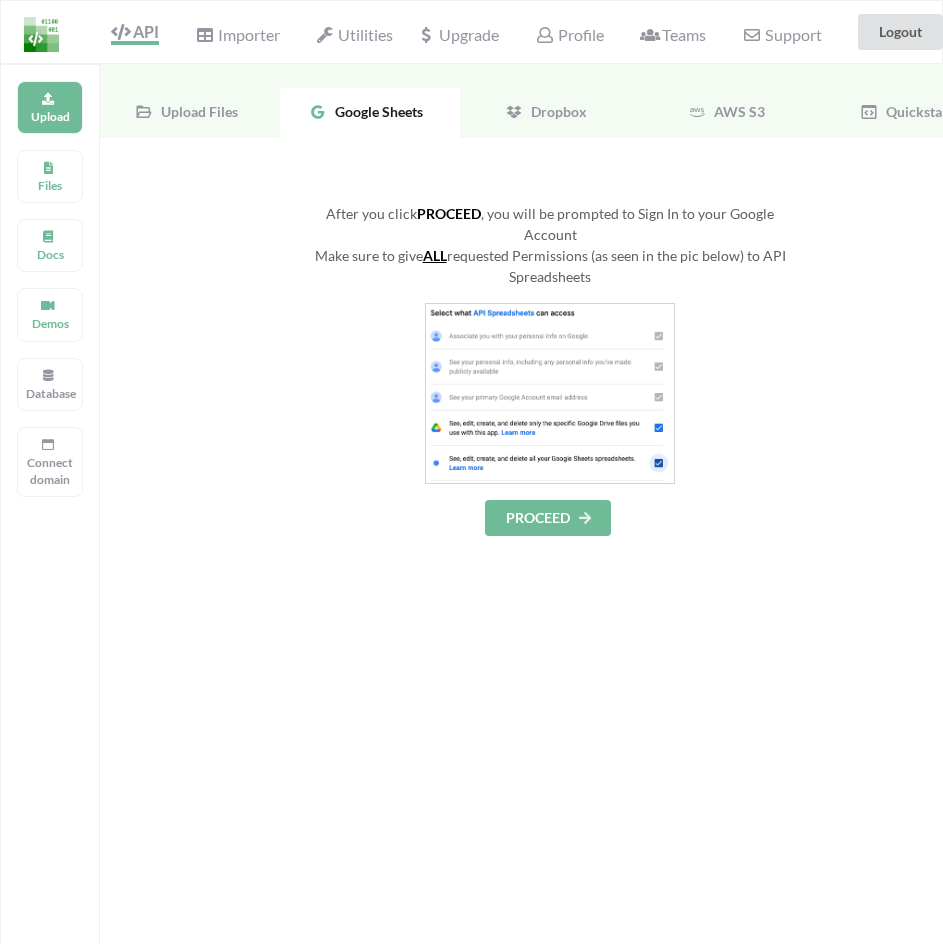 click on "PROCEED" at bounding box center [548, 518] 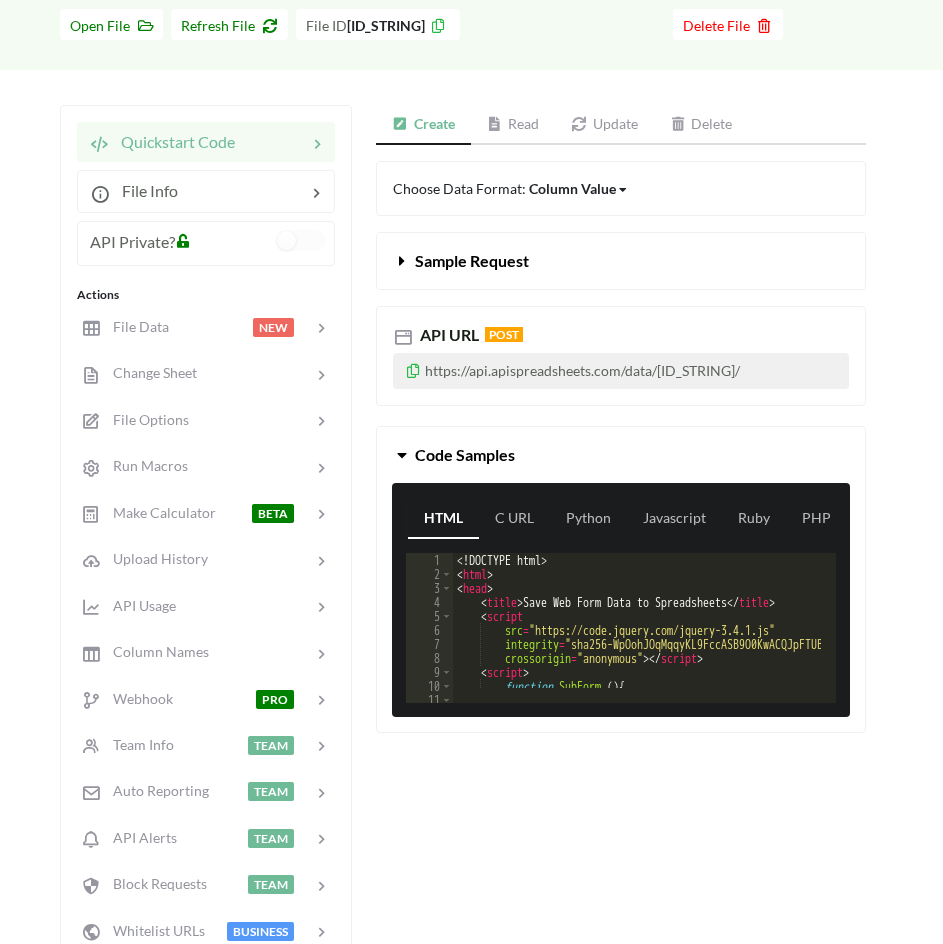 scroll, scrollTop: 100, scrollLeft: 0, axis: vertical 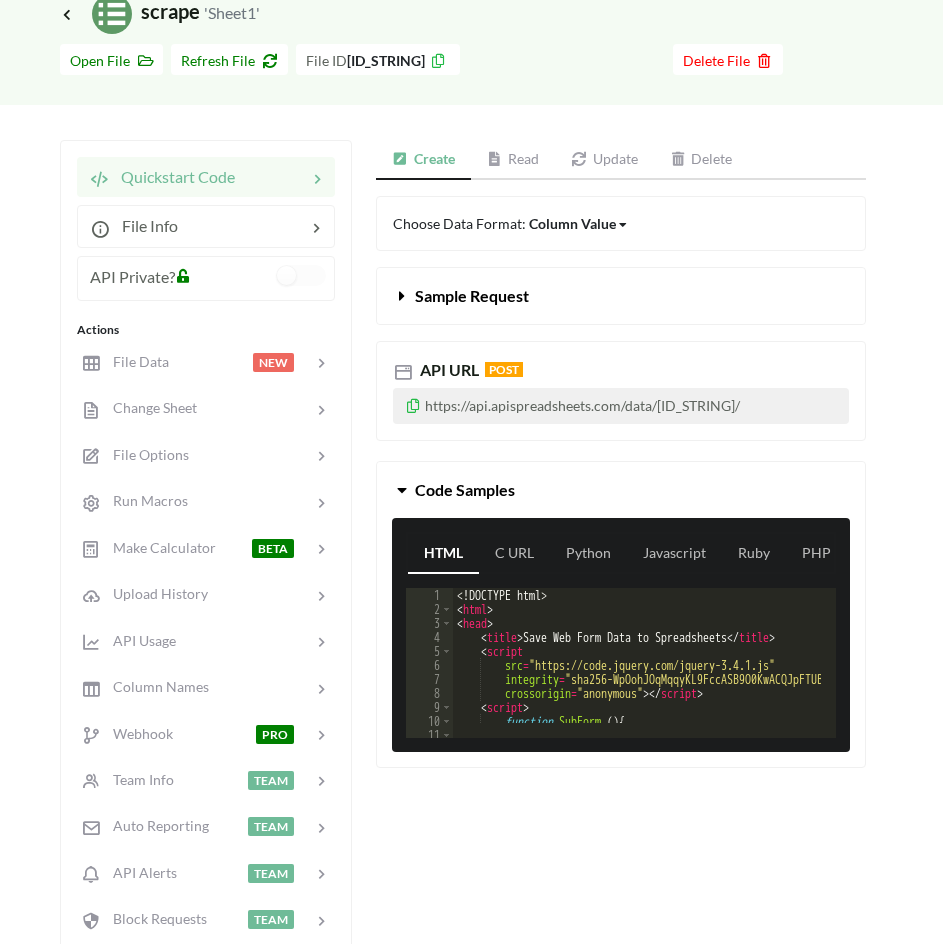 click at bounding box center [413, 403] 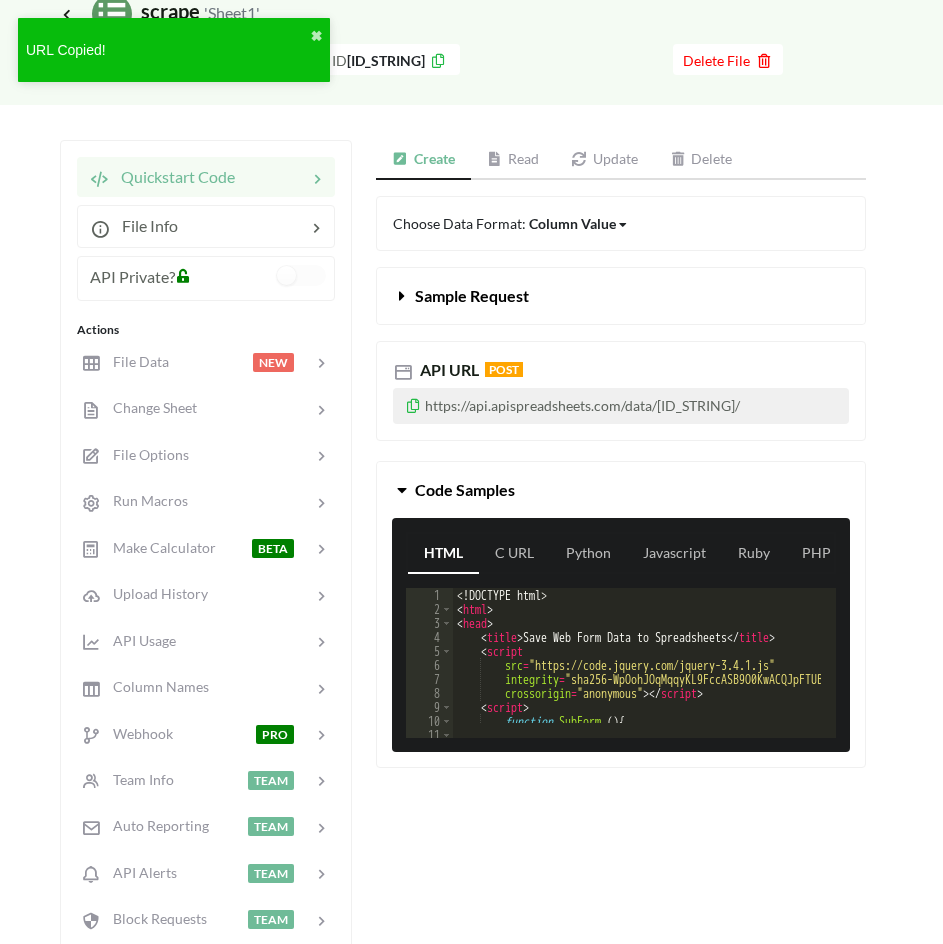 scroll, scrollTop: 120, scrollLeft: 0, axis: vertical 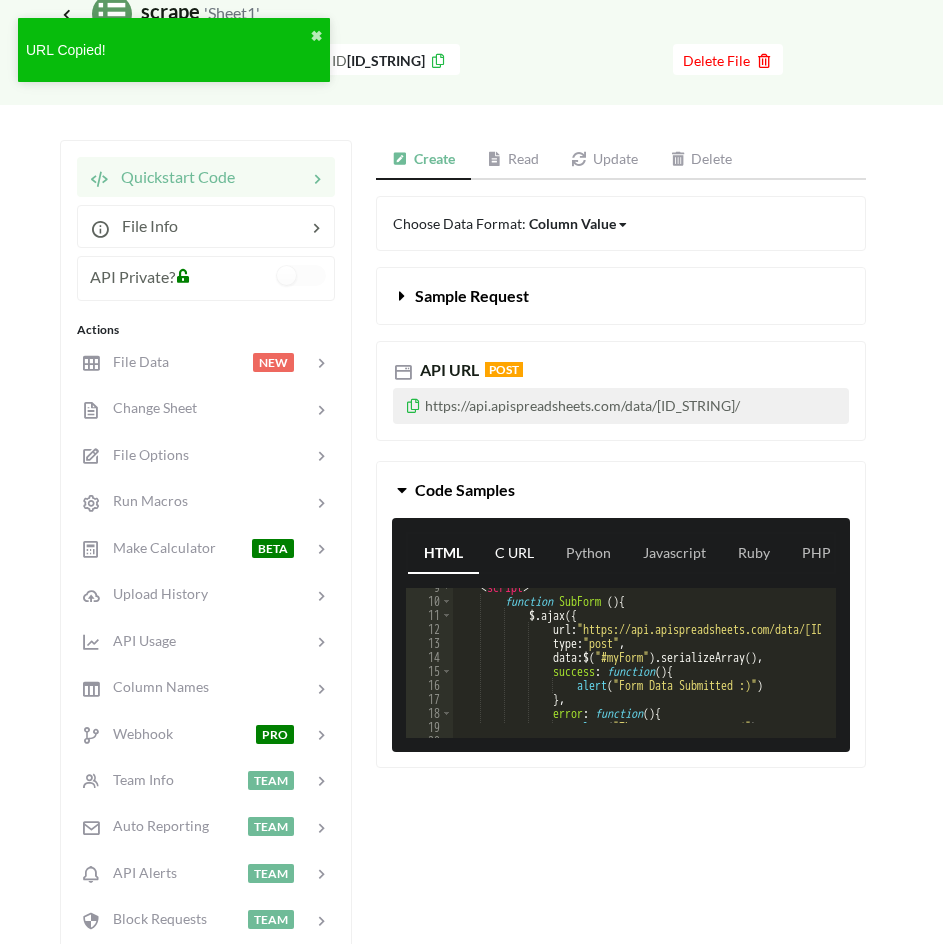 click on "C URL" at bounding box center (514, 554) 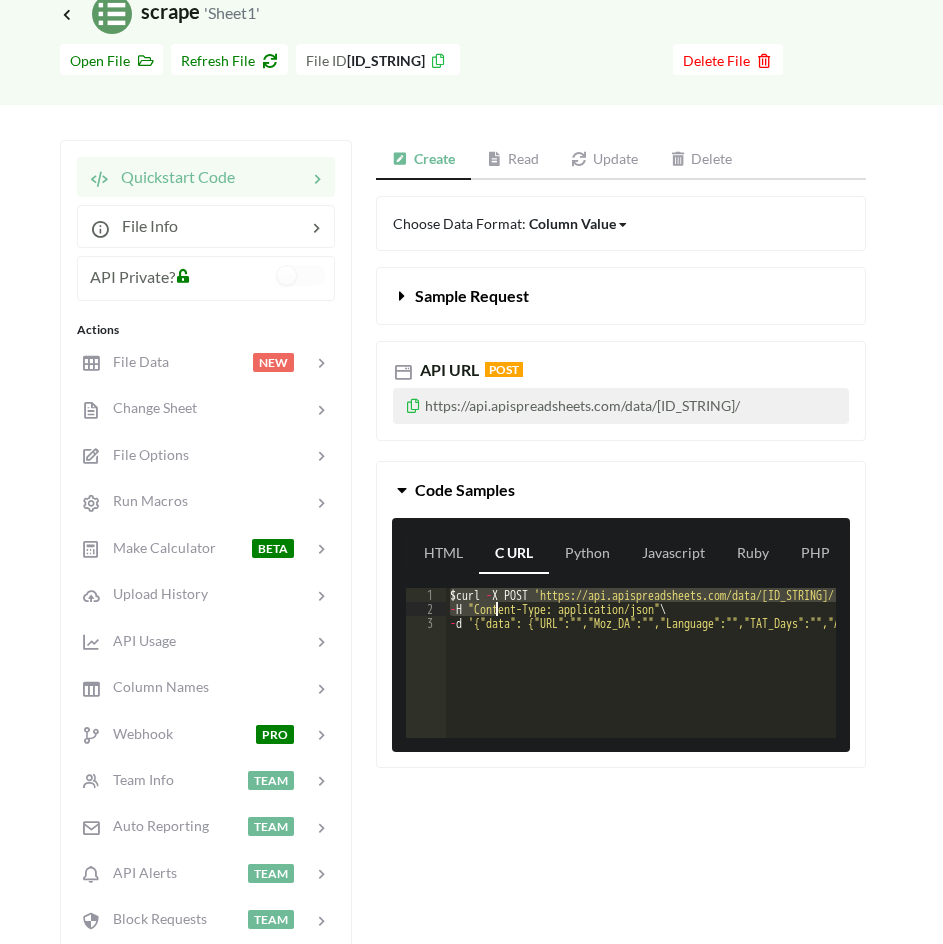 scroll, scrollTop: 0, scrollLeft: 2174, axis: horizontal 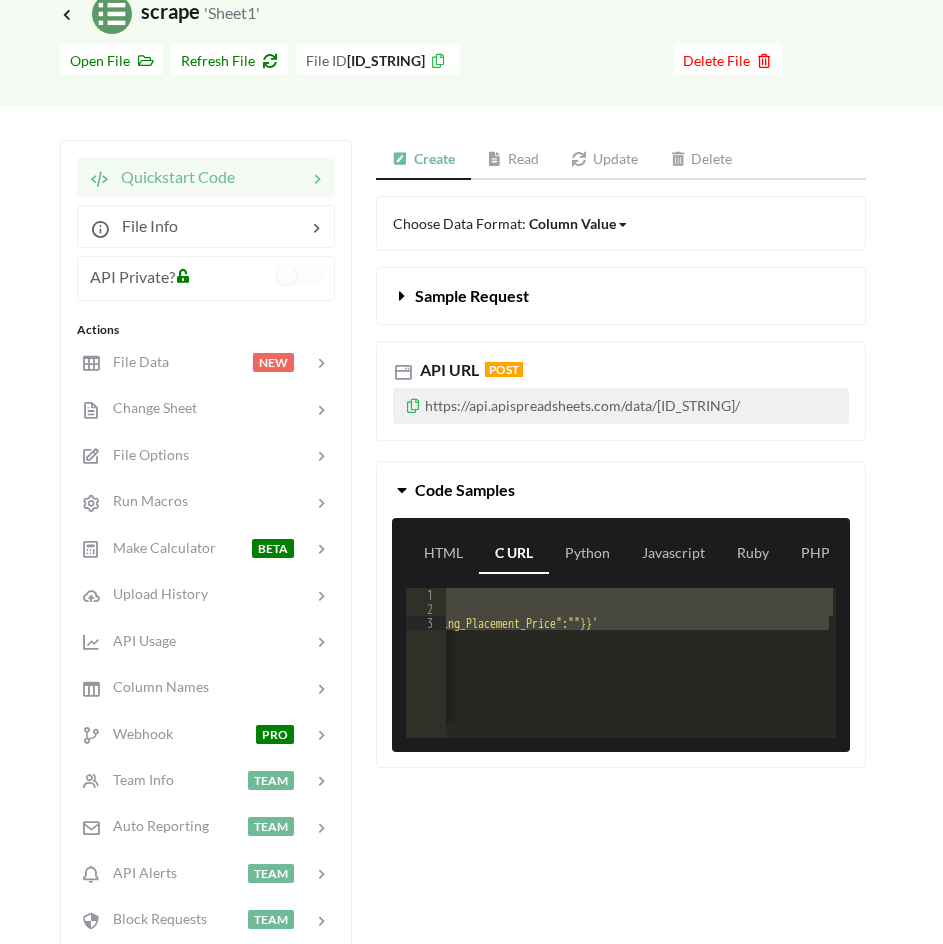 drag, startPoint x: 452, startPoint y: 594, endPoint x: 814, endPoint y: 679, distance: 371.8454 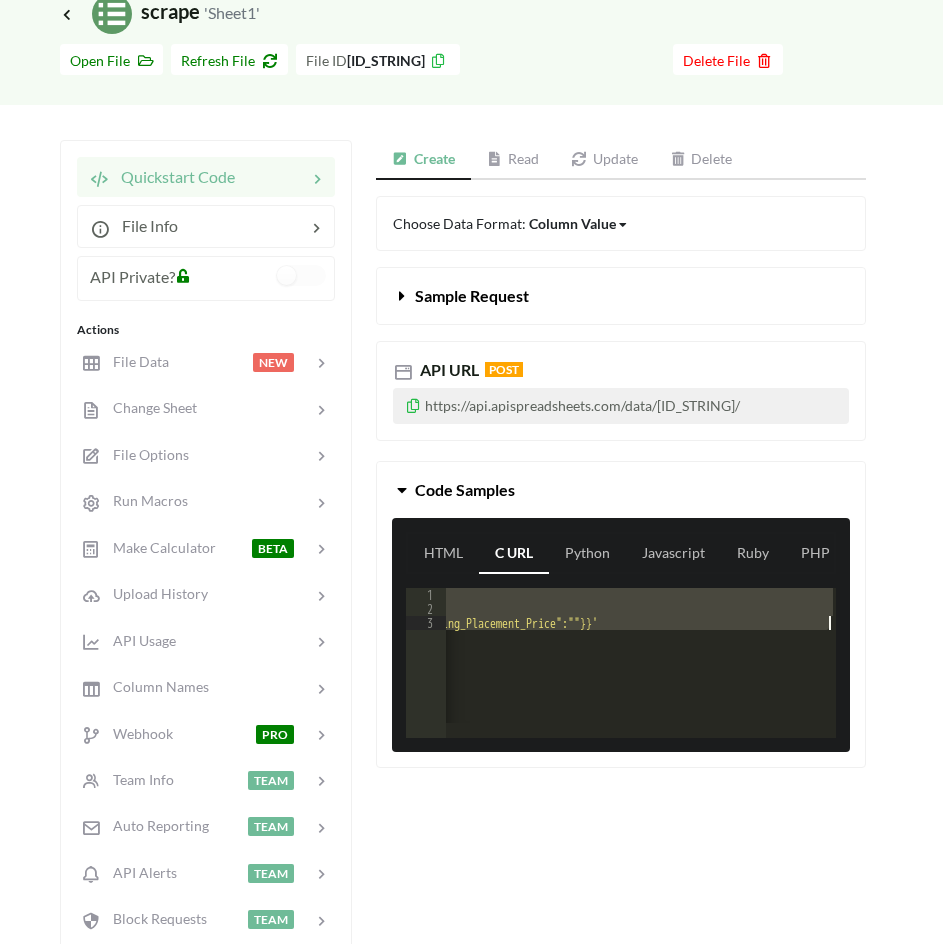 click on "$ curl - X POST 'https://api.apispreadsheets.com/data/[ID_STRING]/' - H "Content-Type: application/json" - d '{"data": {"URL":"","Moz_DA":"","Language":"","TAT_Days":"","Ahrefs_DR":"","Link_Type":"","Categories":"","SemRush_AS":"","Spam_Score":"","Description":"","Content_Size":"","Link_Lifetime":"","Ahrefs_Traffic":"","Completion_Rate":"","SemRush_Traffic":"","Referral_Domains":"","Similarweb_Traffic":"","Sponsored_Required":"","Content_Placement_Price":"","Writing_Placement_Price":""}}'" at bounding box center [641, 655] 